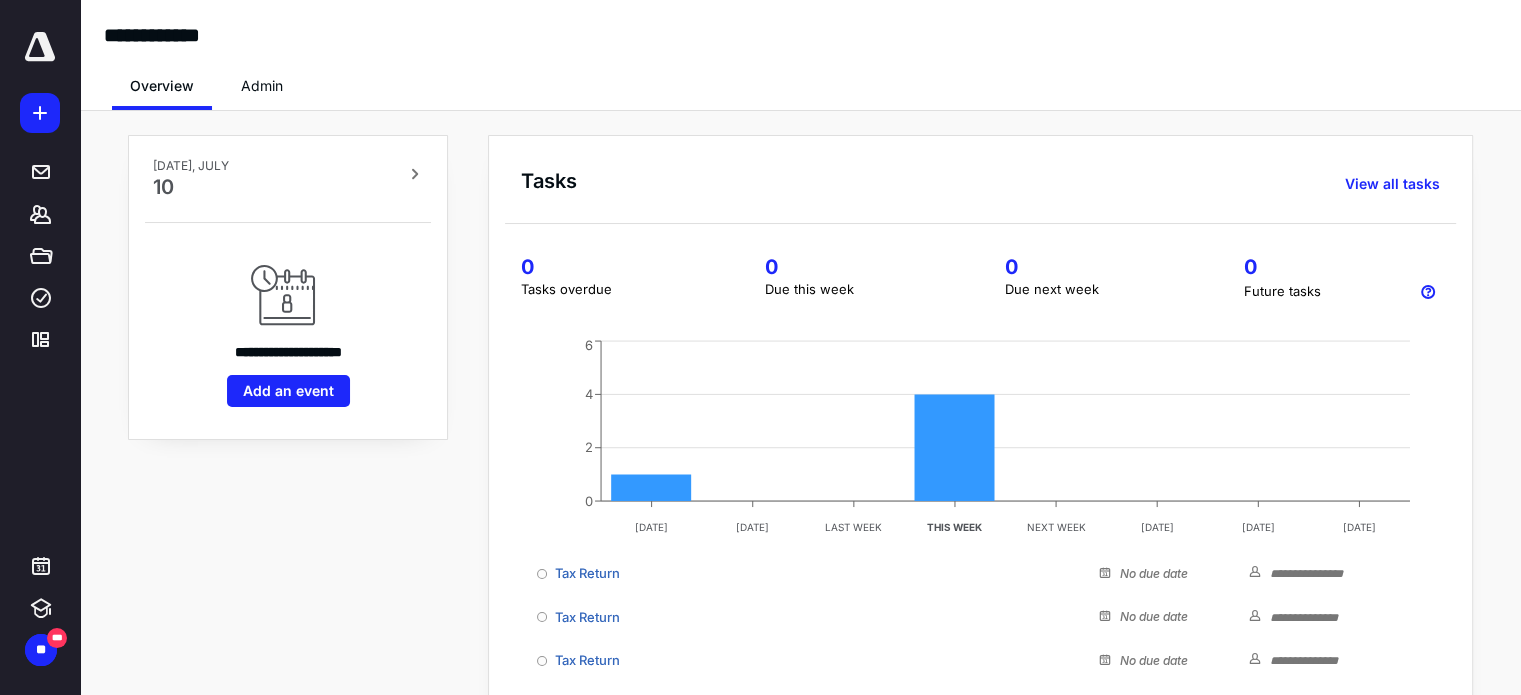 scroll, scrollTop: 0, scrollLeft: 0, axis: both 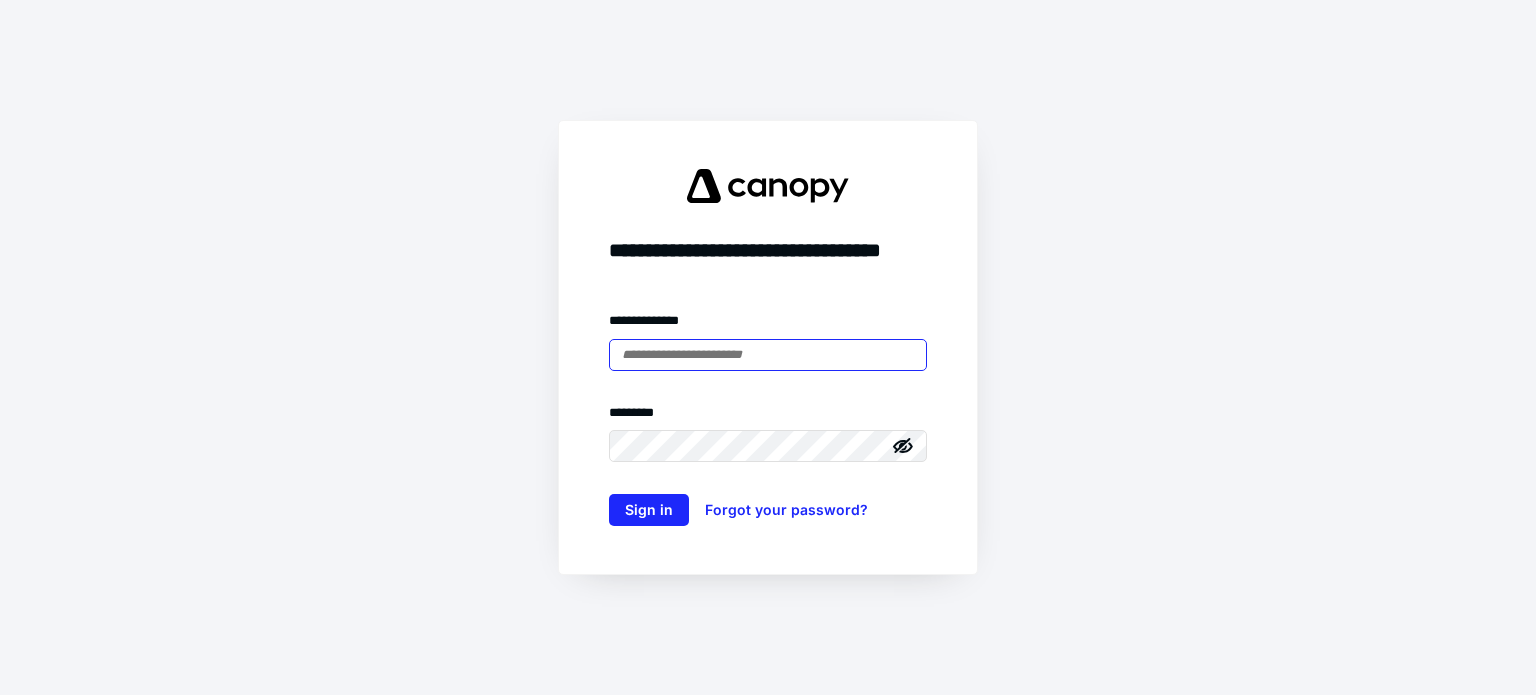 click at bounding box center (768, 355) 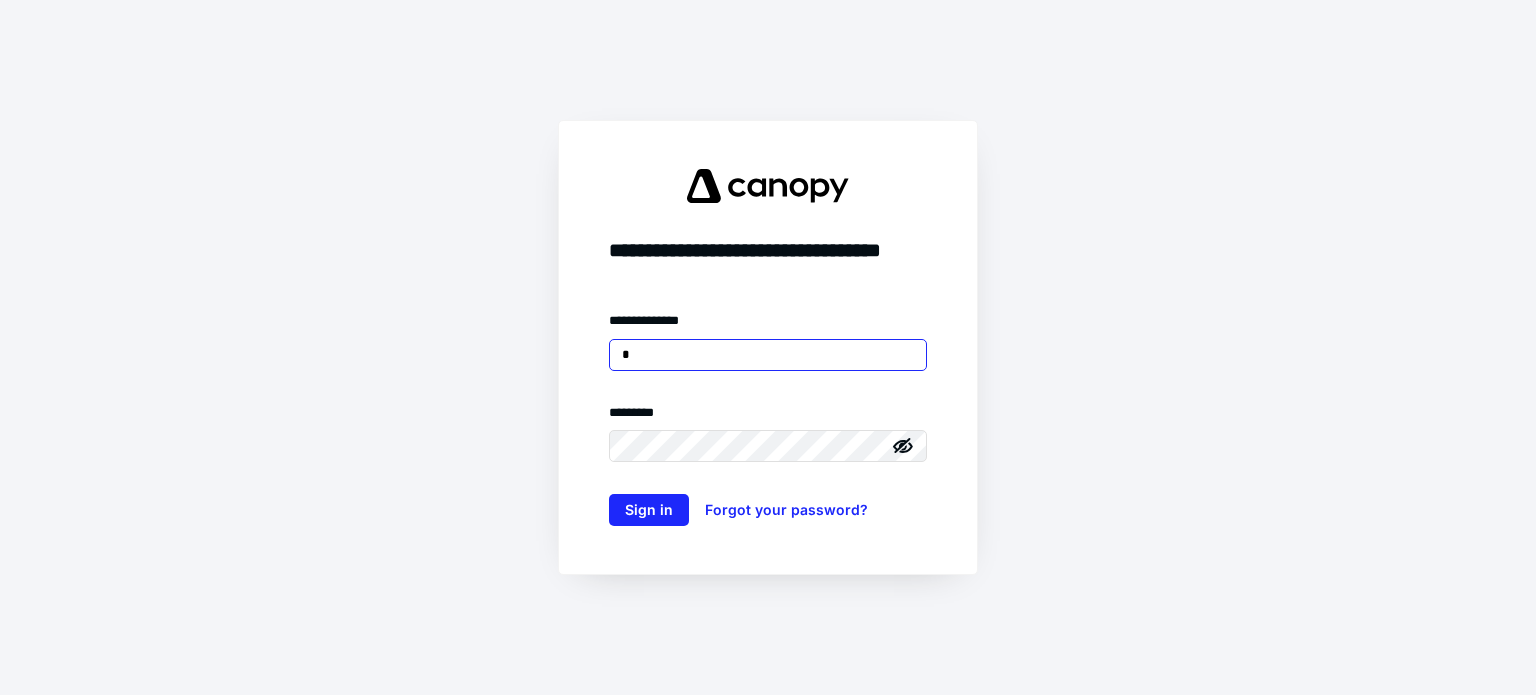 type on "**********" 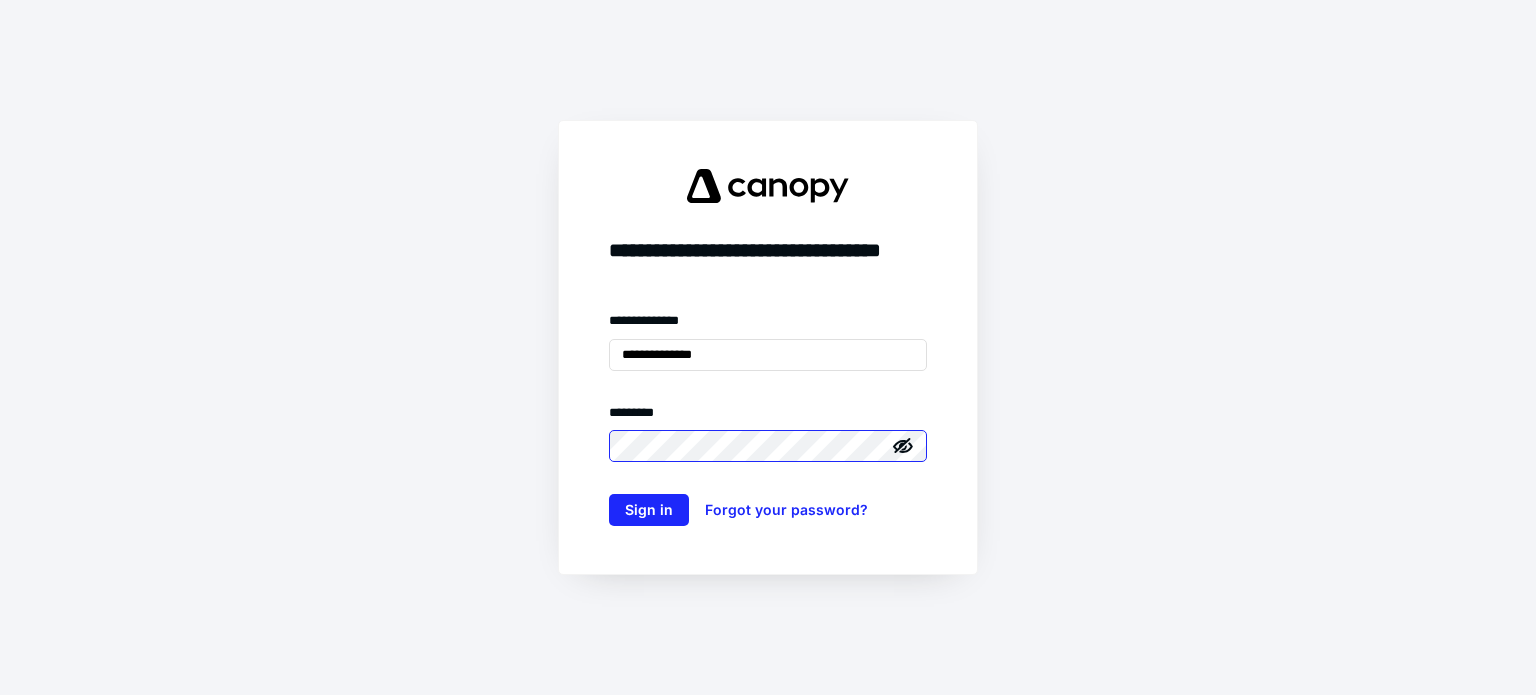 click on "Sign in" at bounding box center (649, 510) 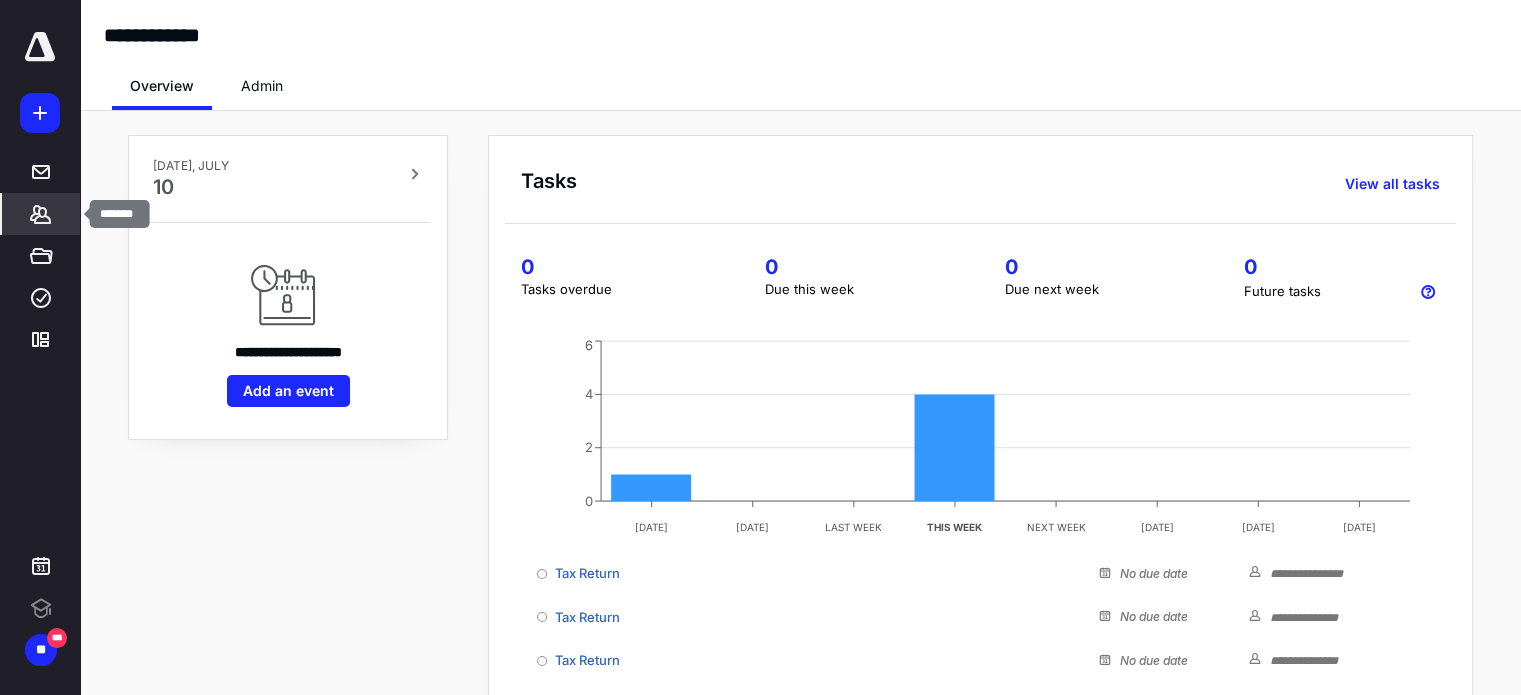 scroll, scrollTop: 0, scrollLeft: 0, axis: both 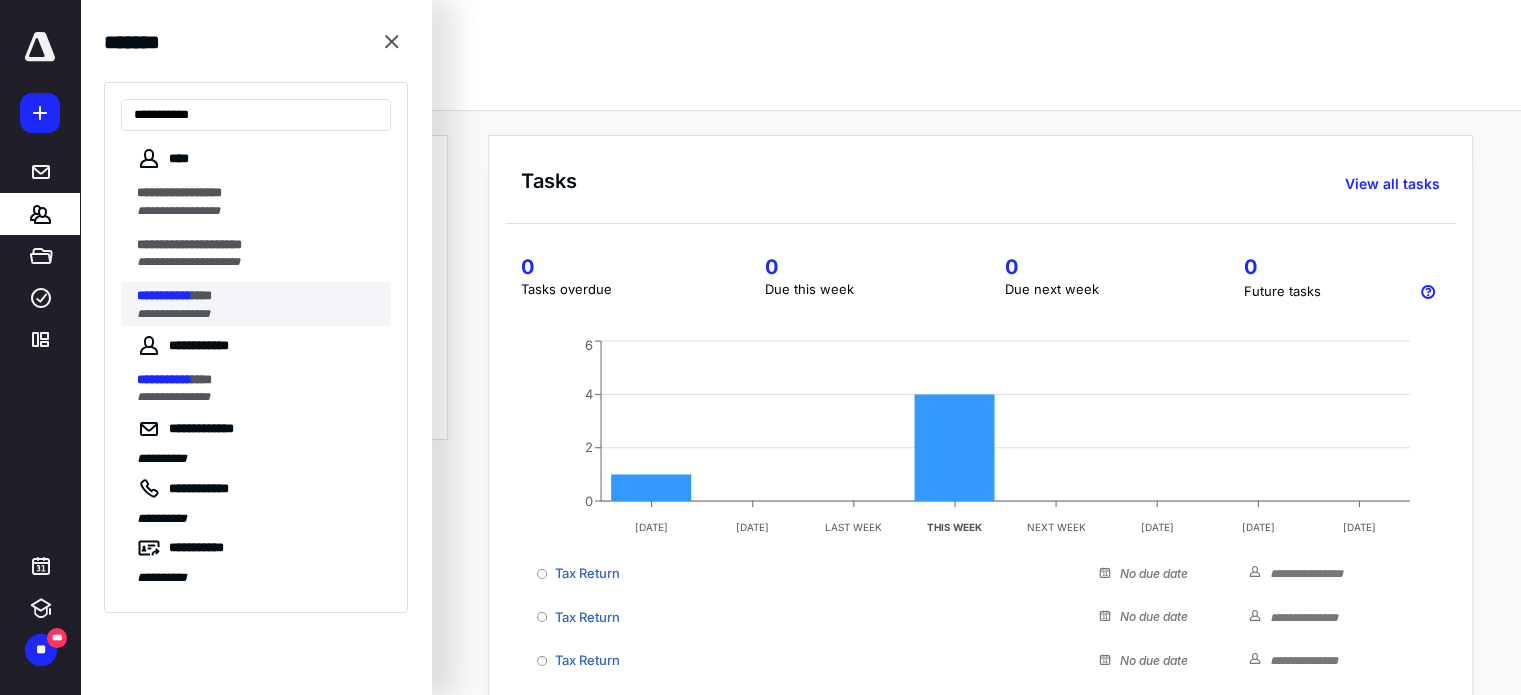 type on "**********" 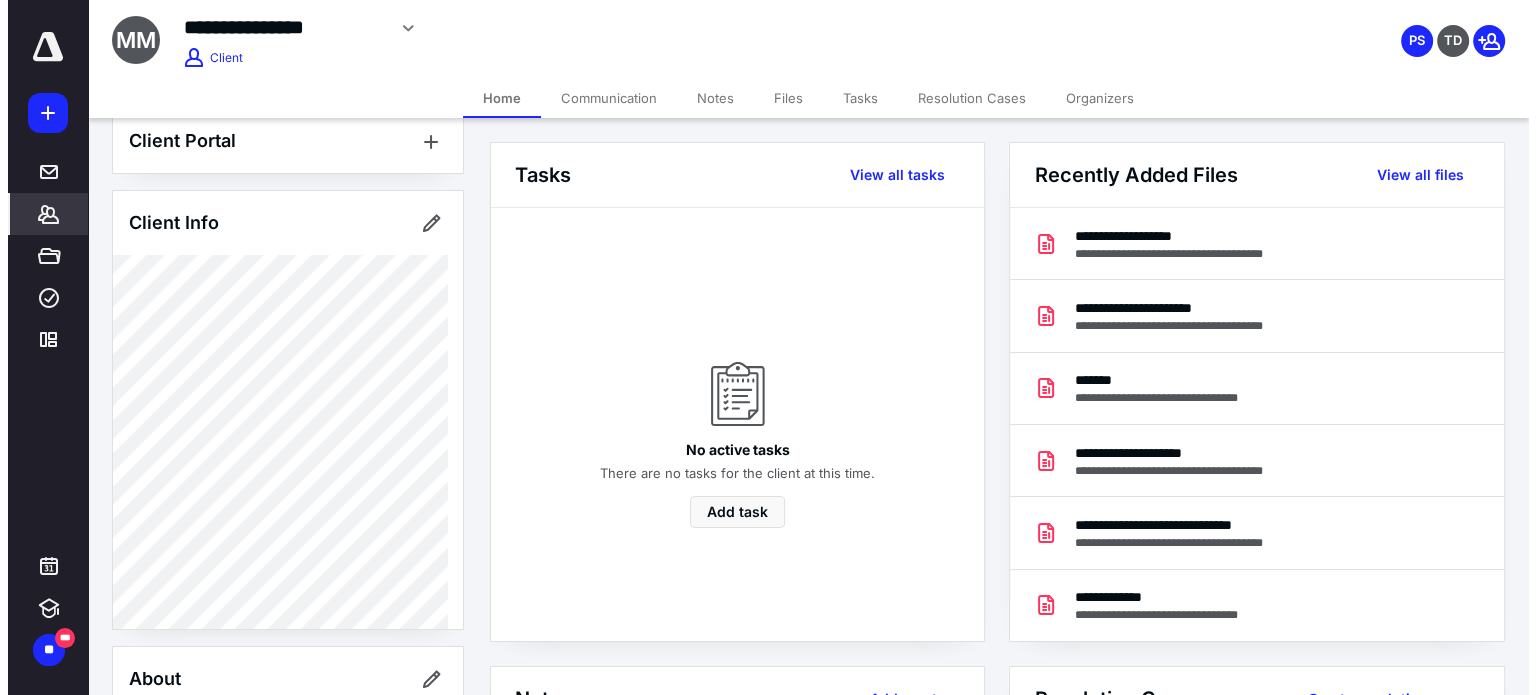 scroll, scrollTop: 0, scrollLeft: 0, axis: both 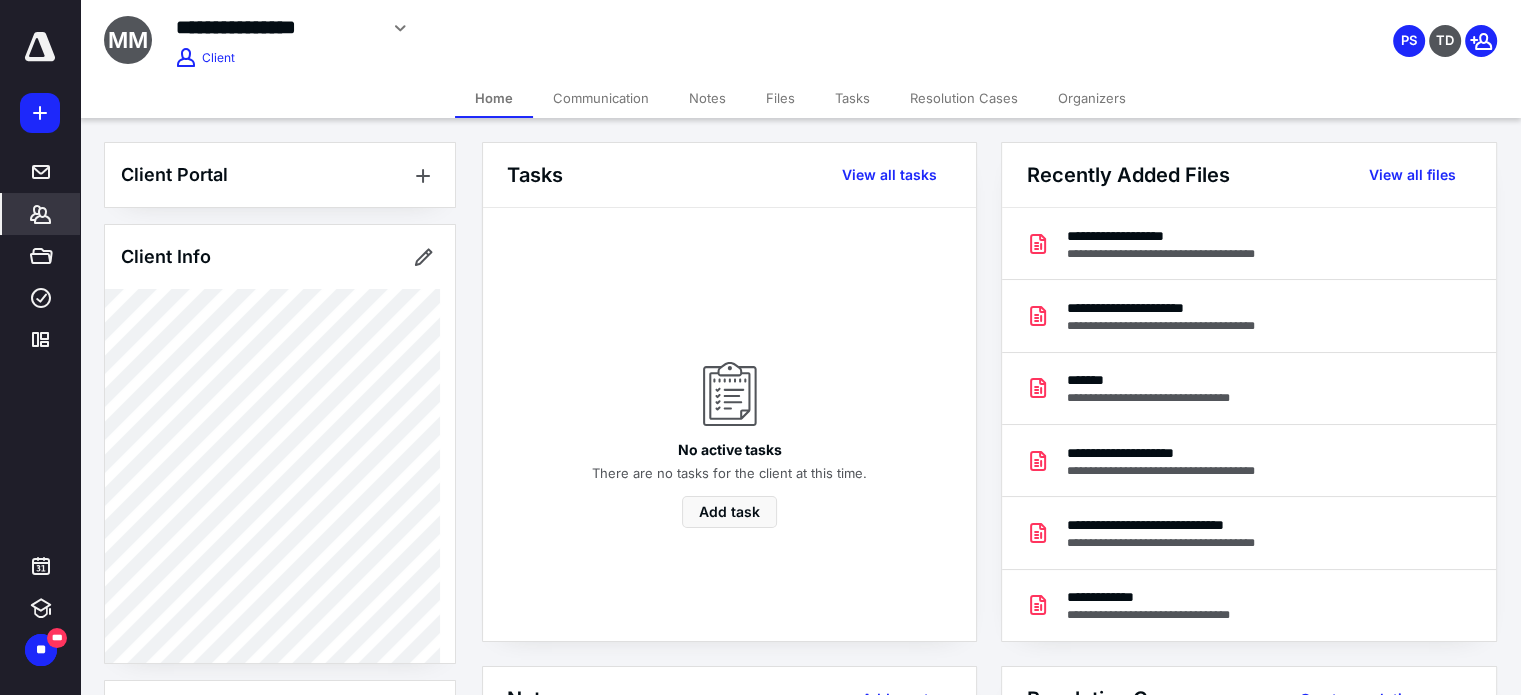 click on "Files" at bounding box center [780, 98] 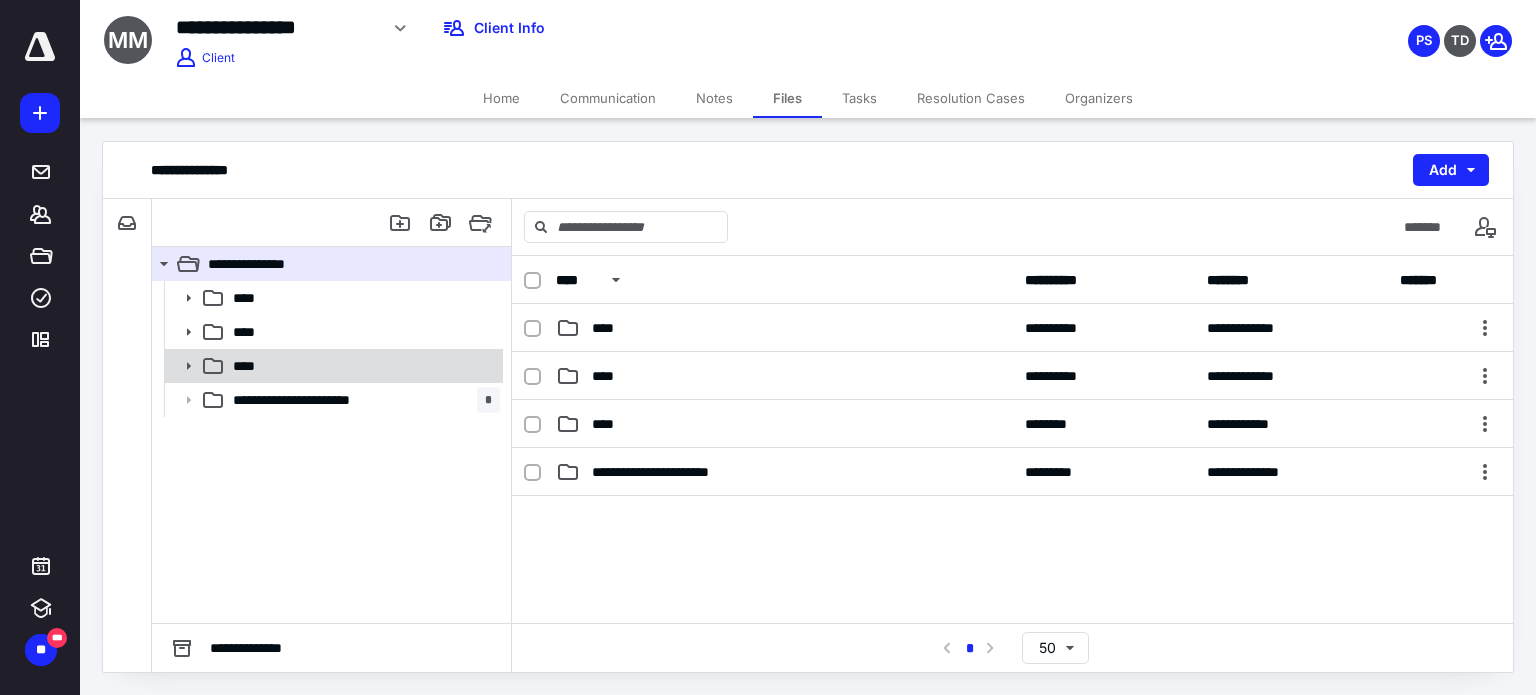 click 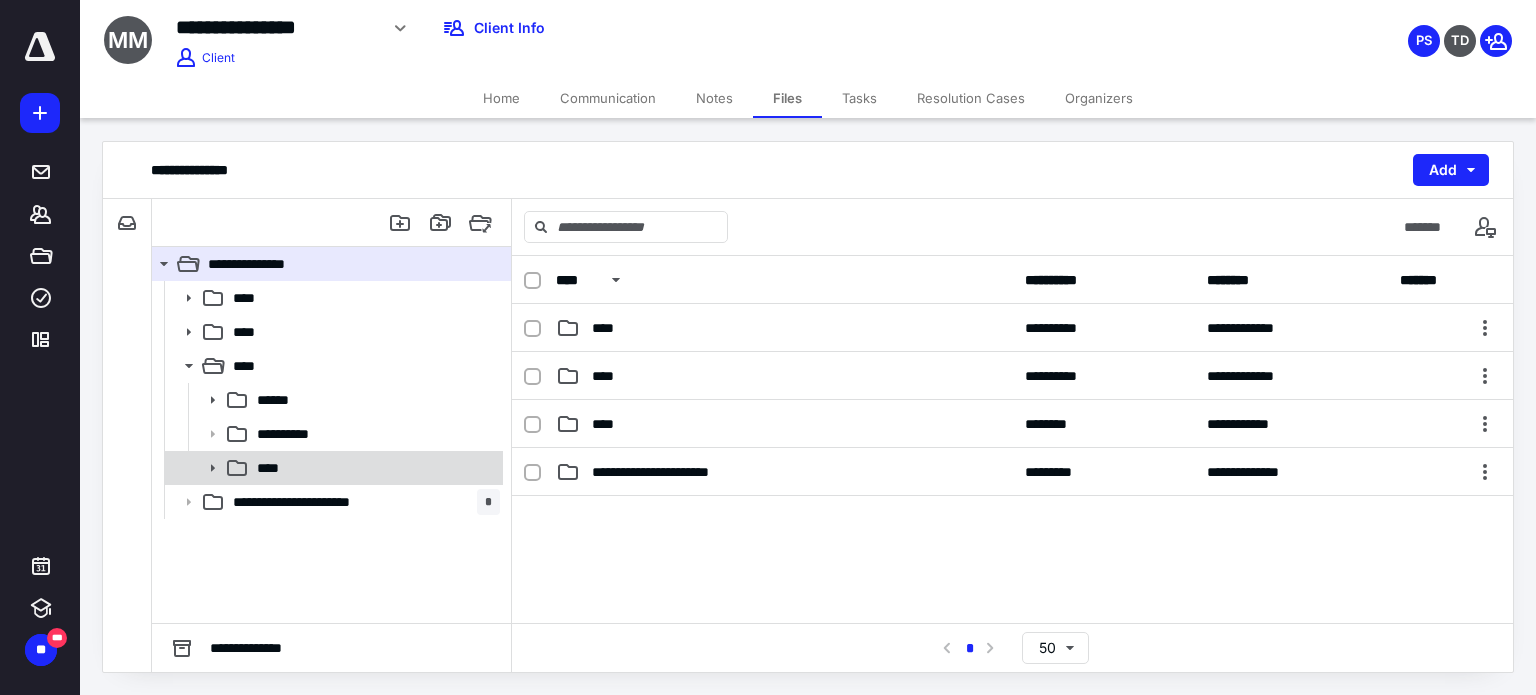 click 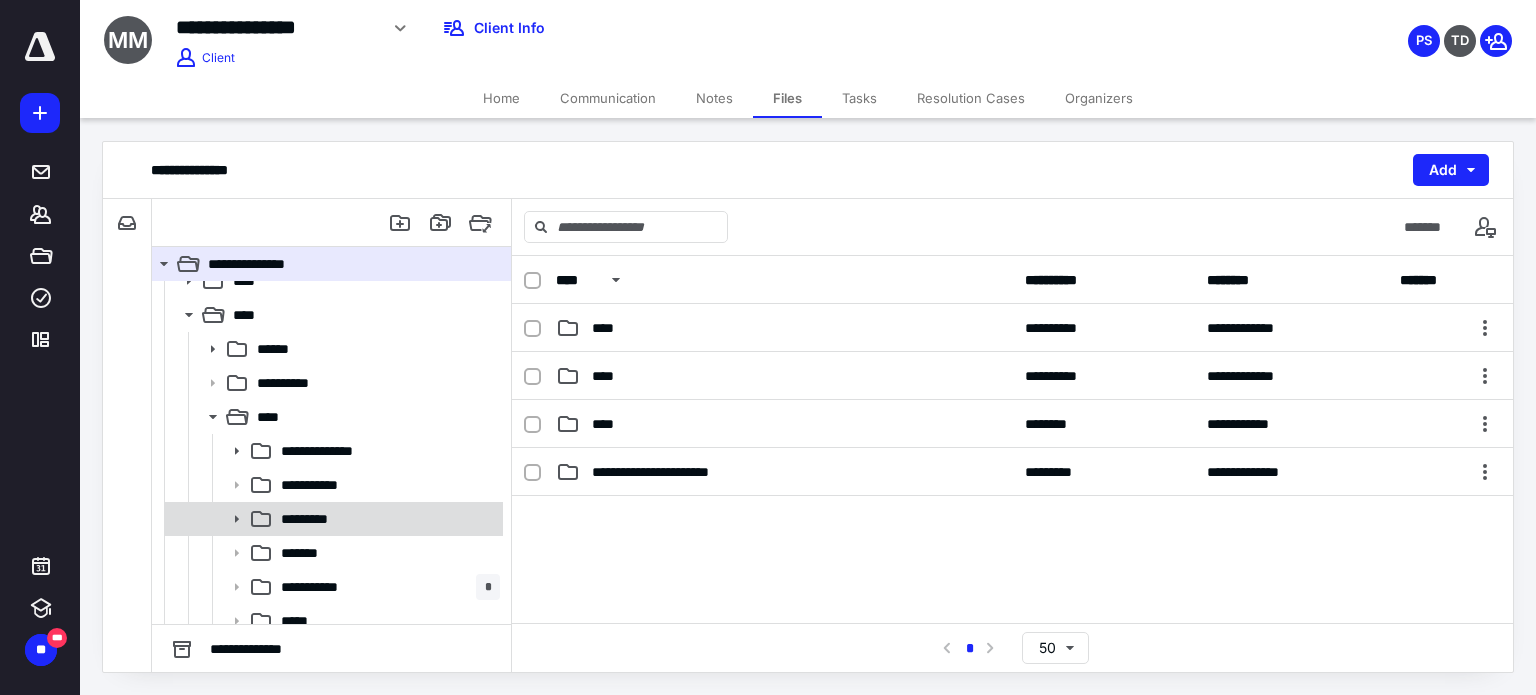 scroll, scrollTop: 98, scrollLeft: 0, axis: vertical 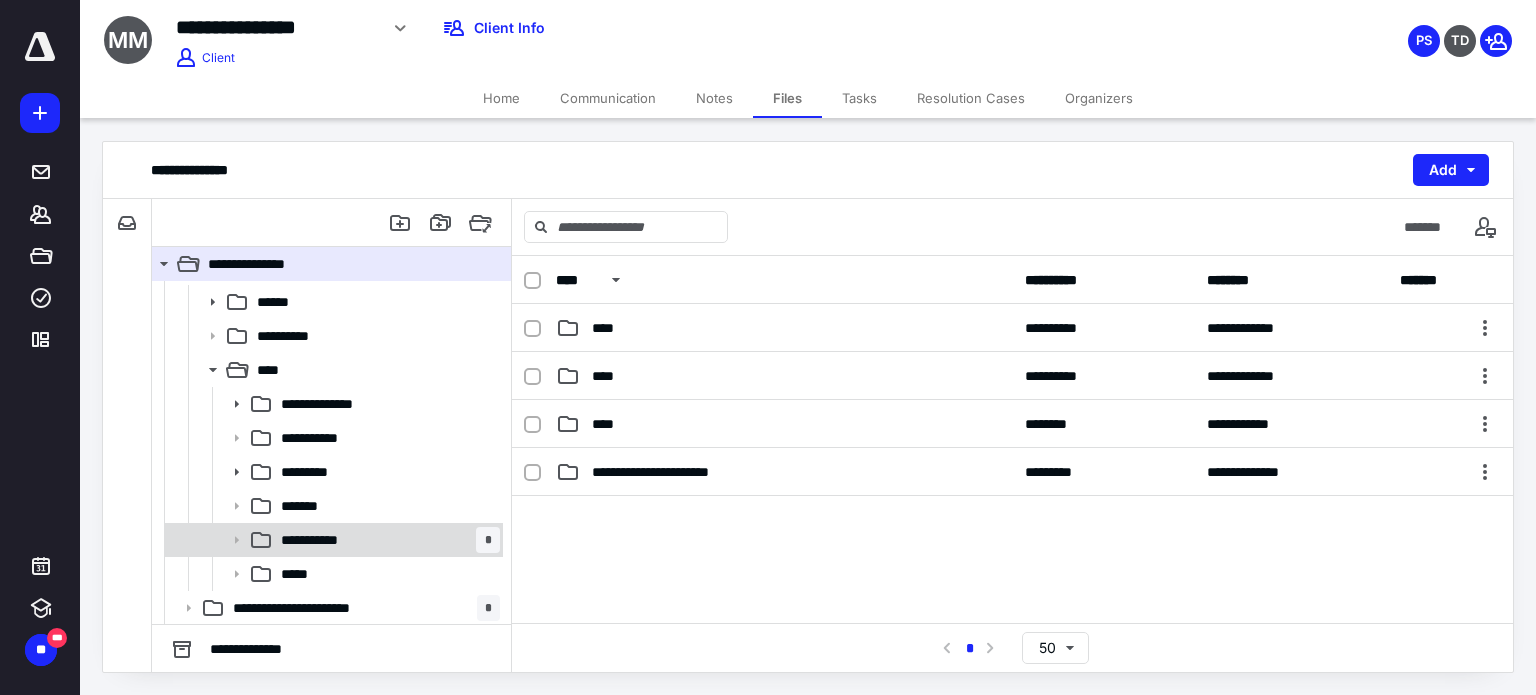 click on "**********" at bounding box center (386, 540) 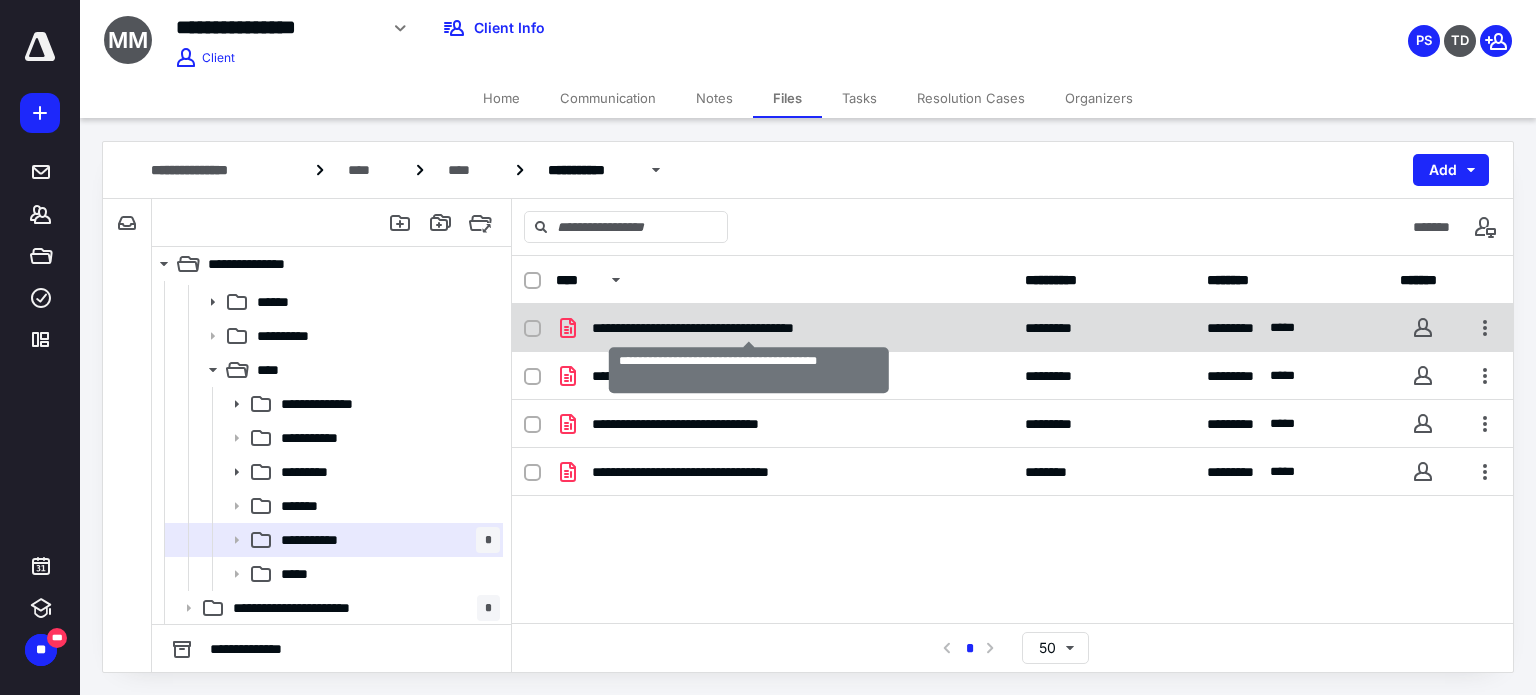 click on "**********" at bounding box center [749, 328] 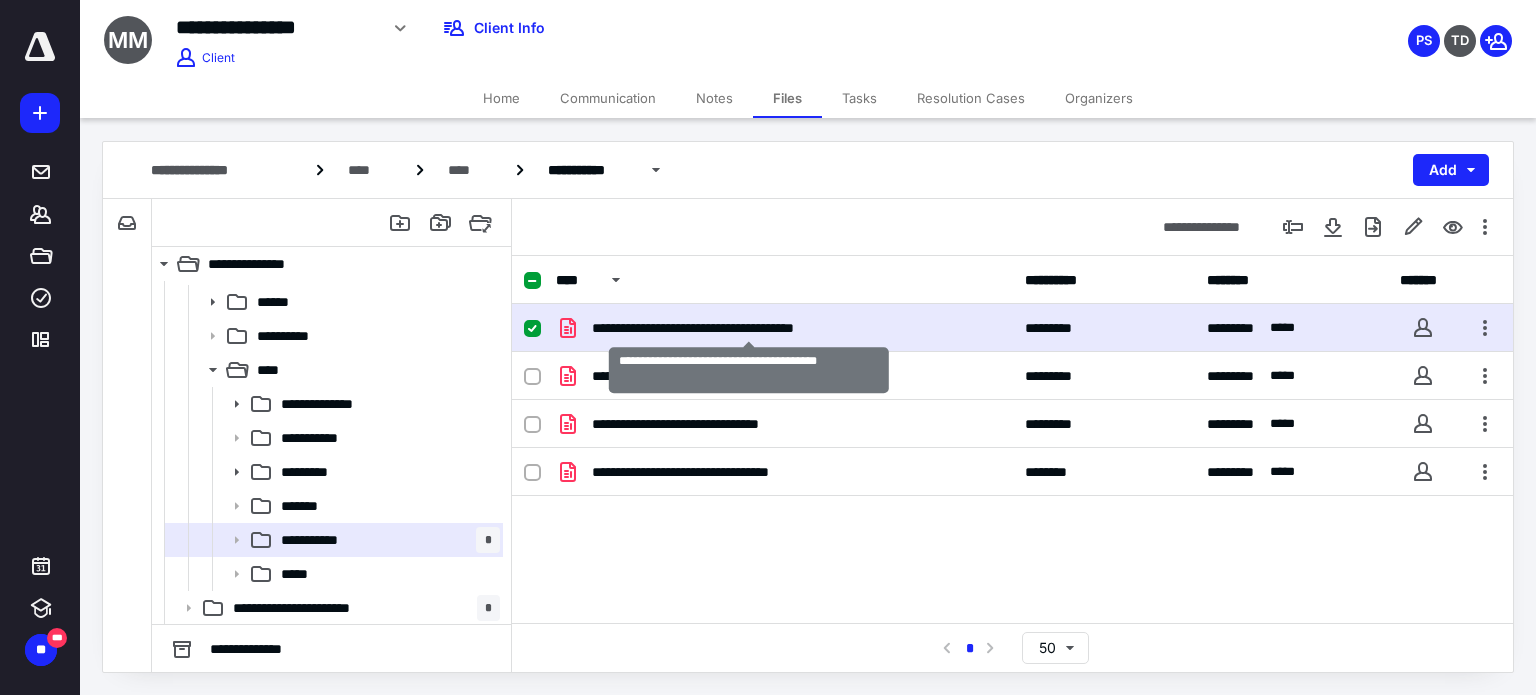 click on "**********" at bounding box center [749, 328] 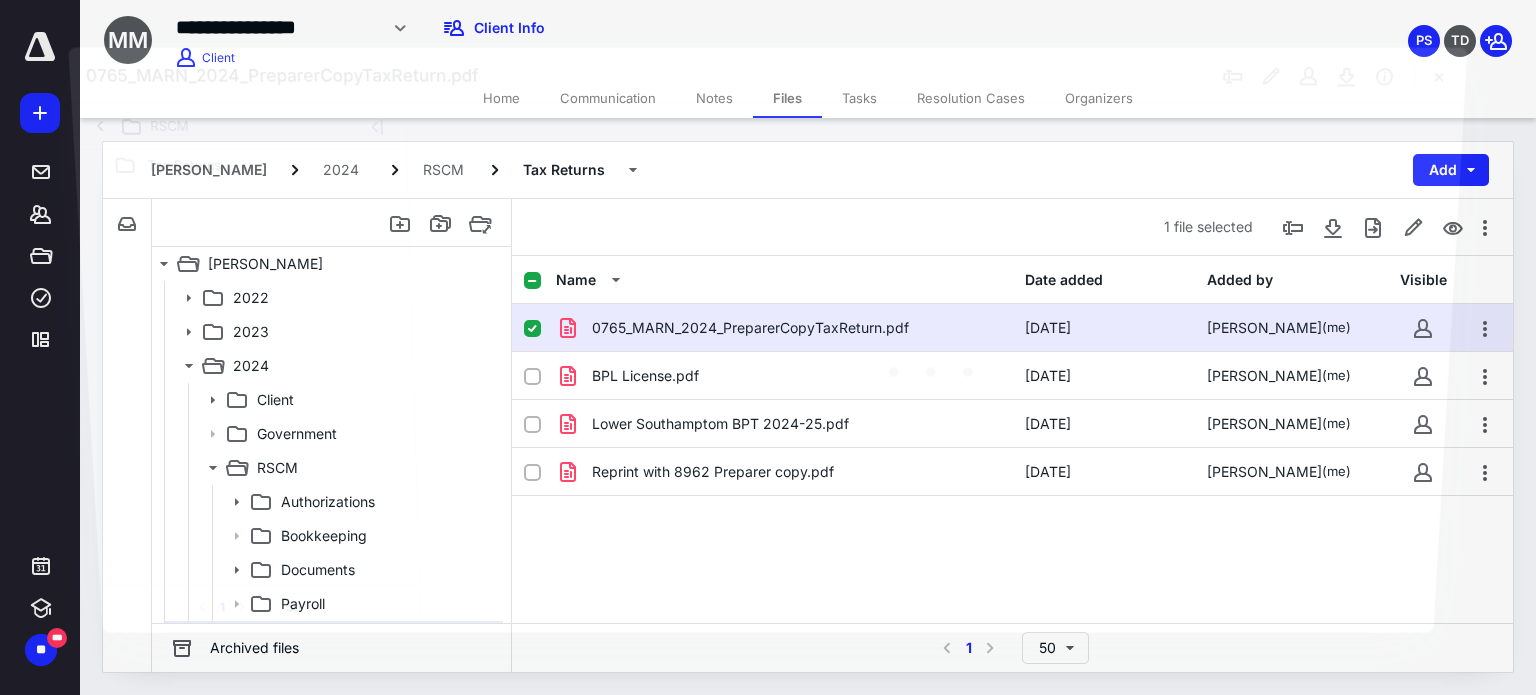 scroll, scrollTop: 98, scrollLeft: 0, axis: vertical 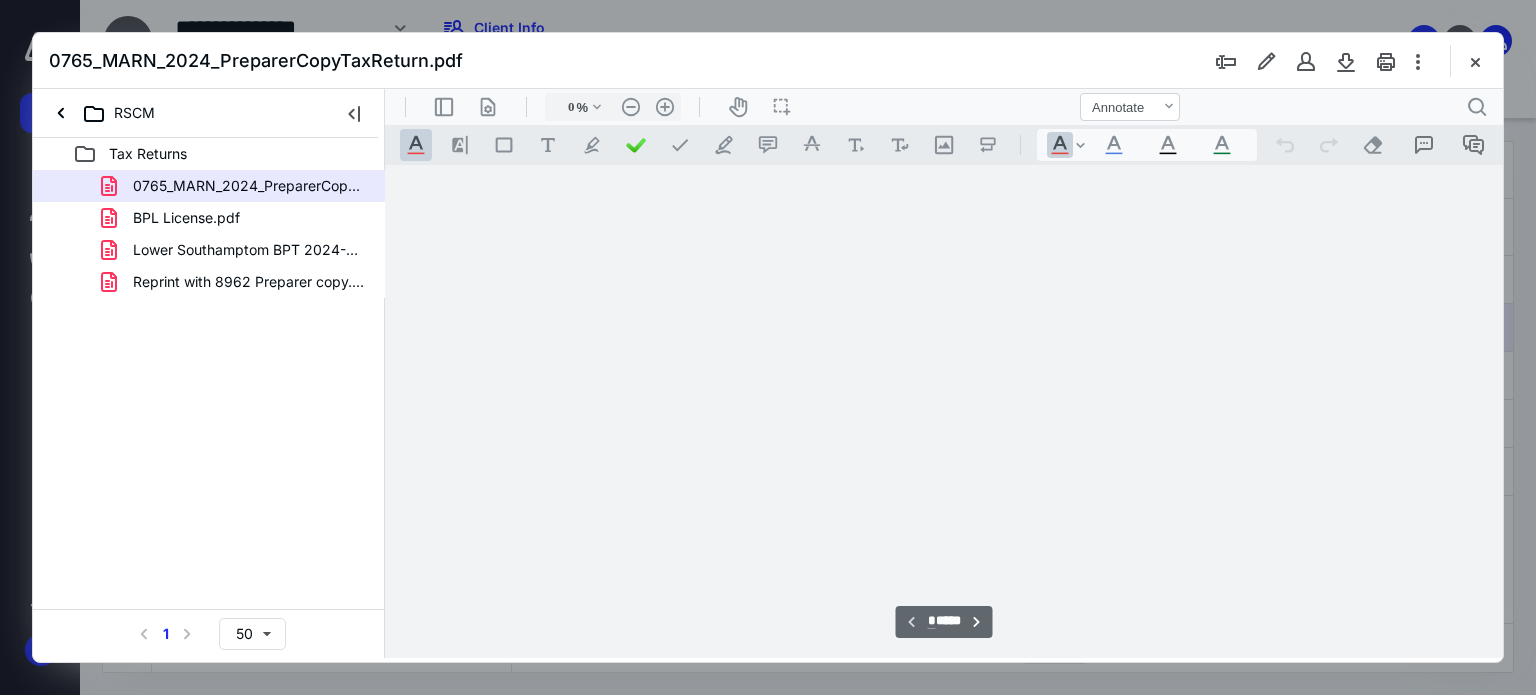 type on "179" 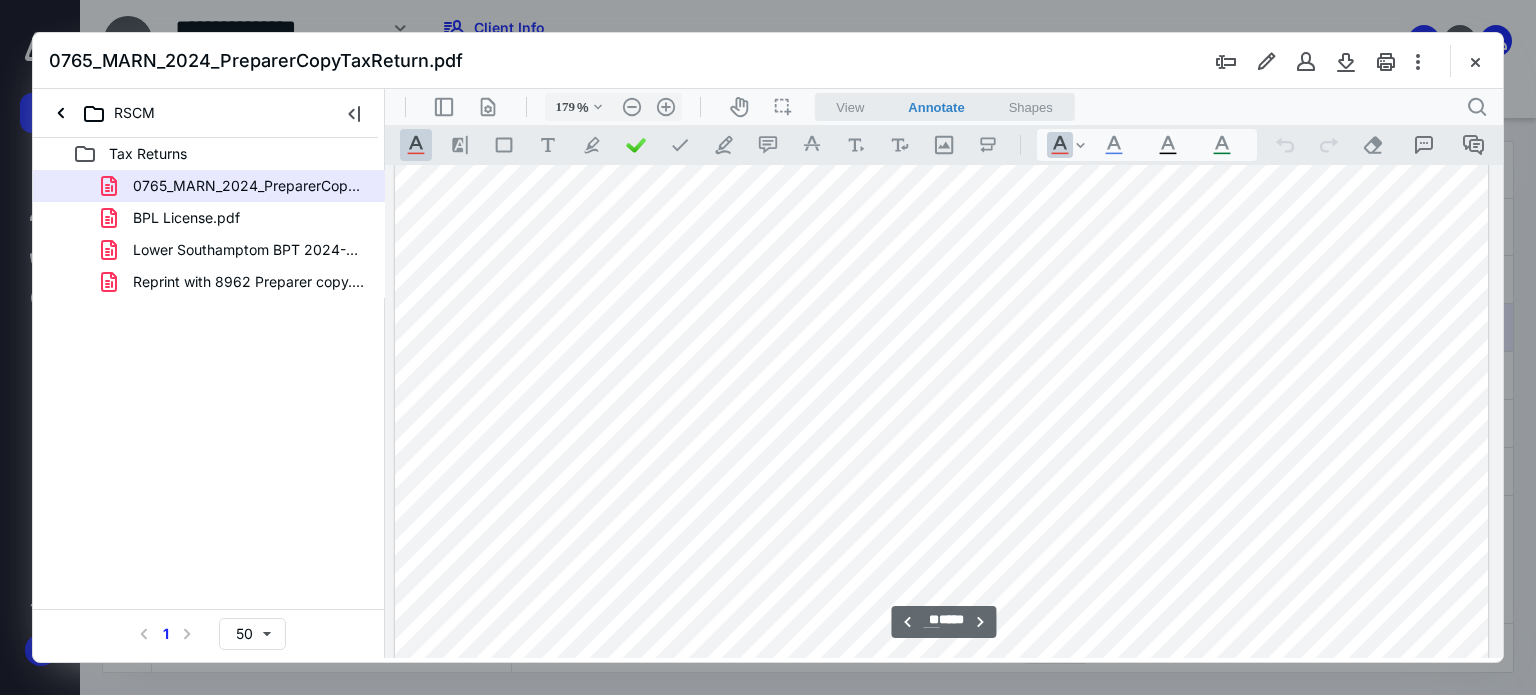 scroll, scrollTop: 37683, scrollLeft: 158, axis: both 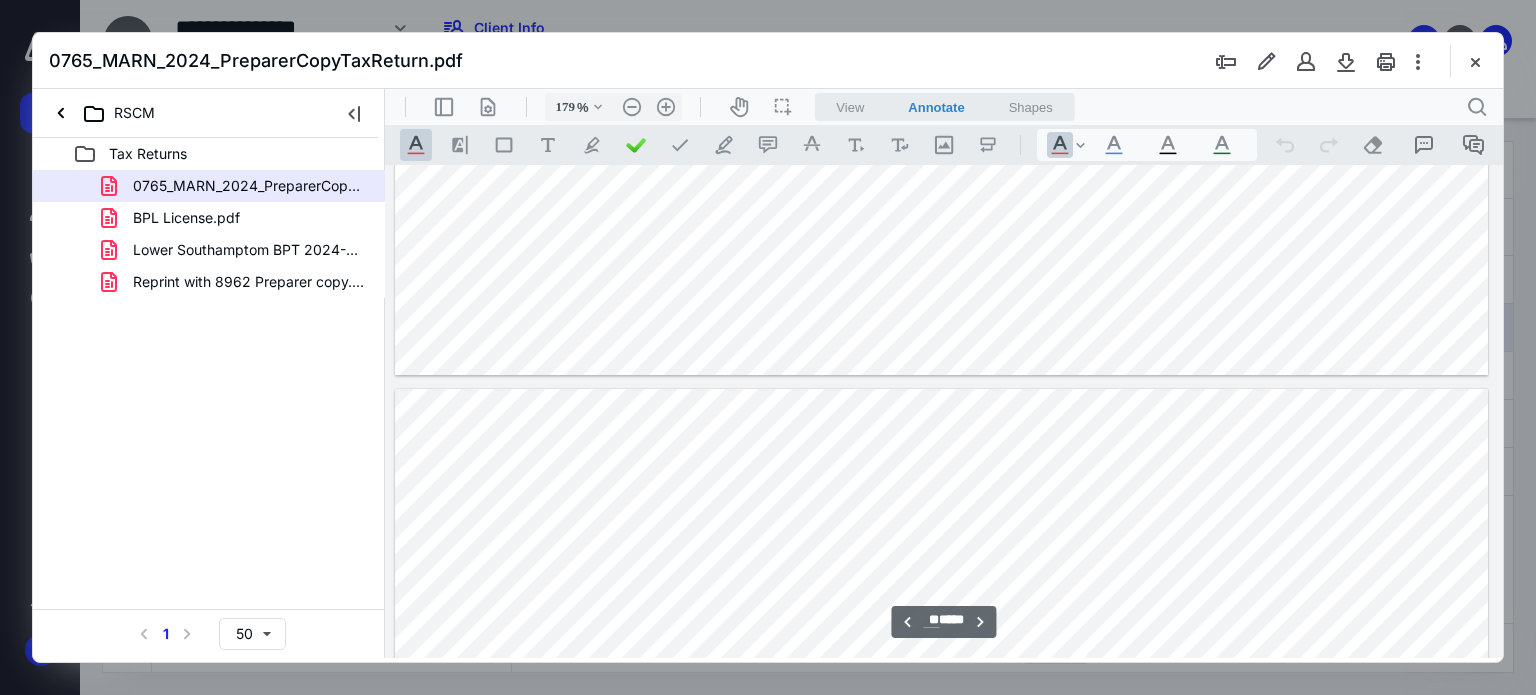 type on "**" 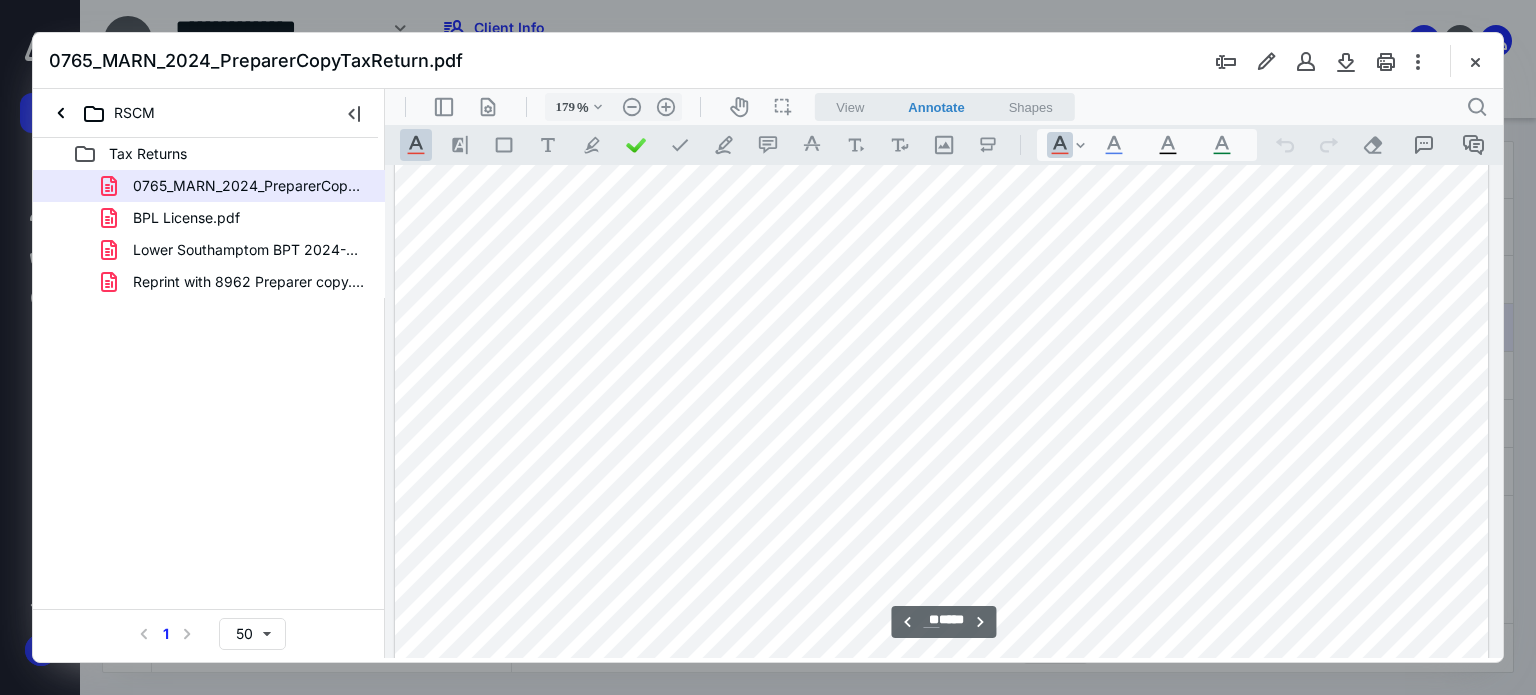 scroll, scrollTop: 36183, scrollLeft: 158, axis: both 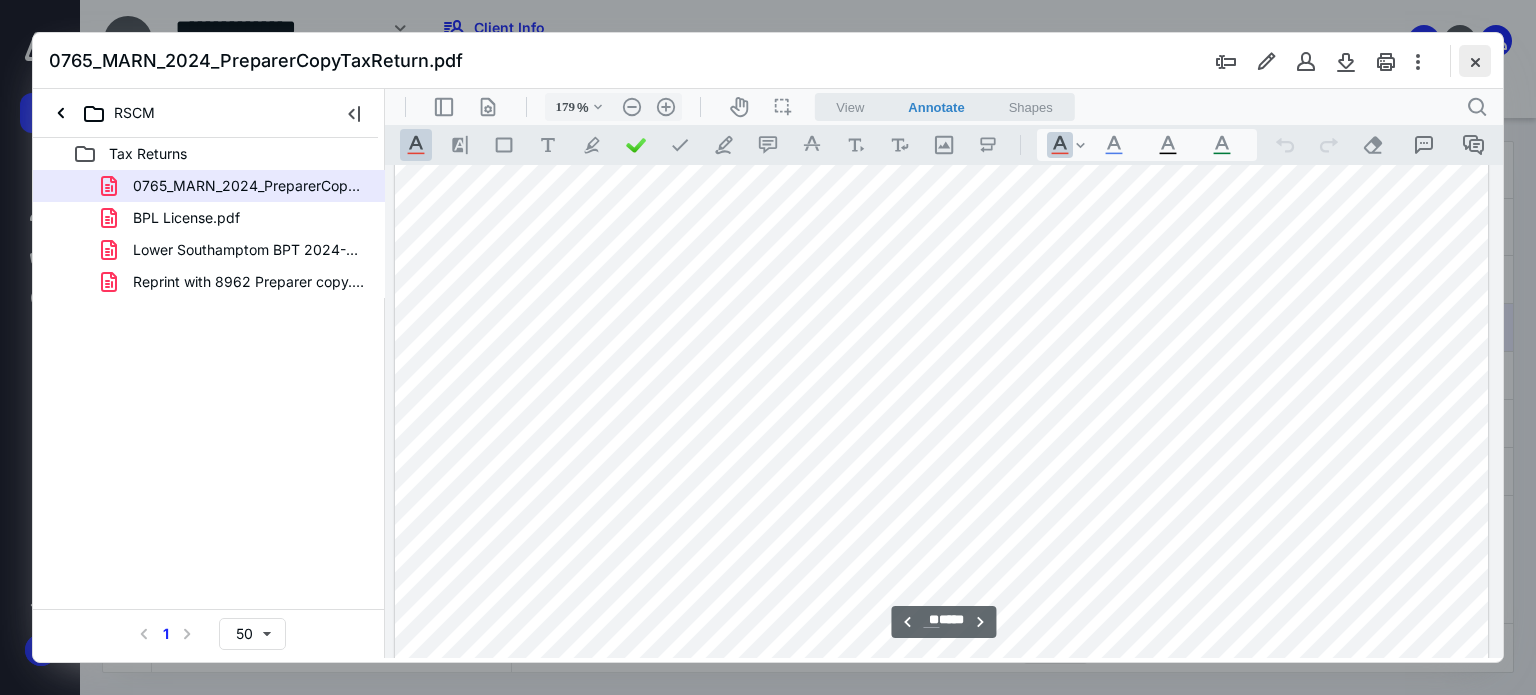 click at bounding box center [1475, 61] 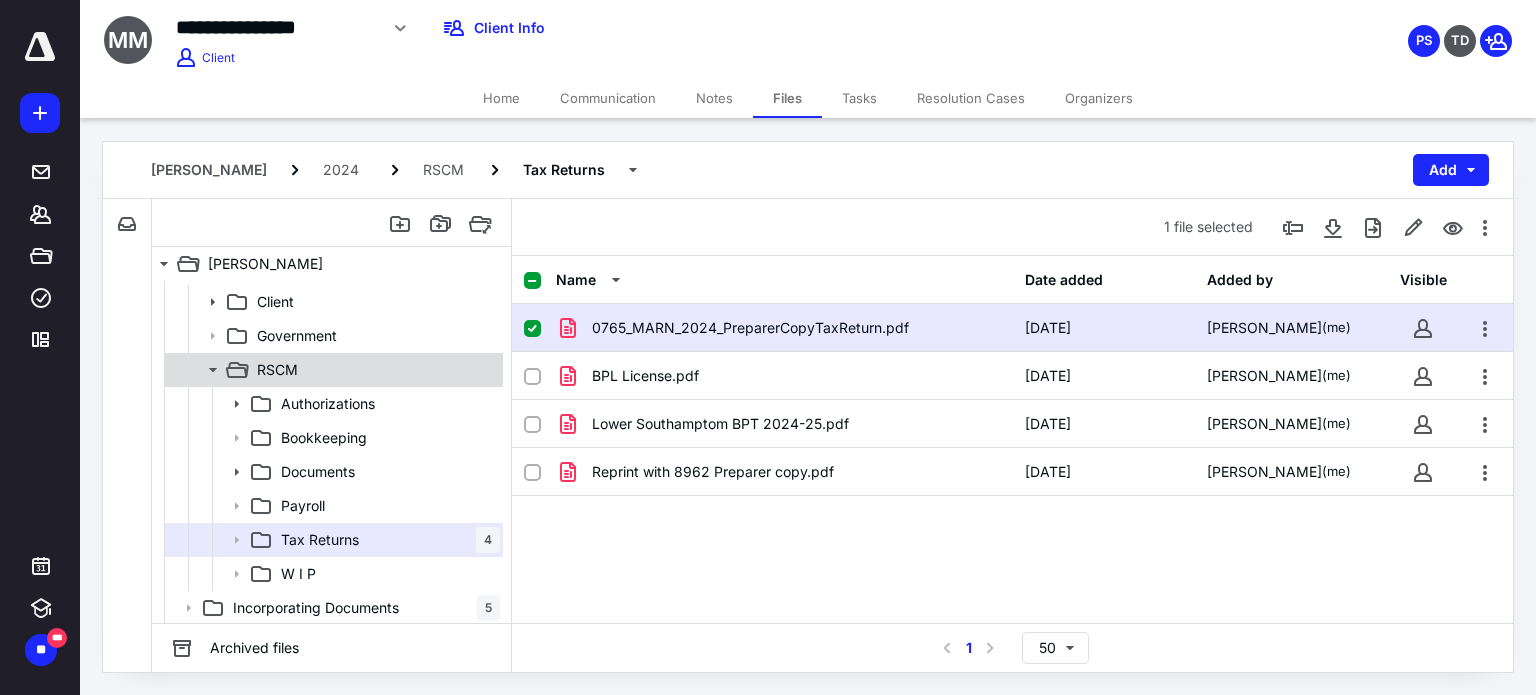 click 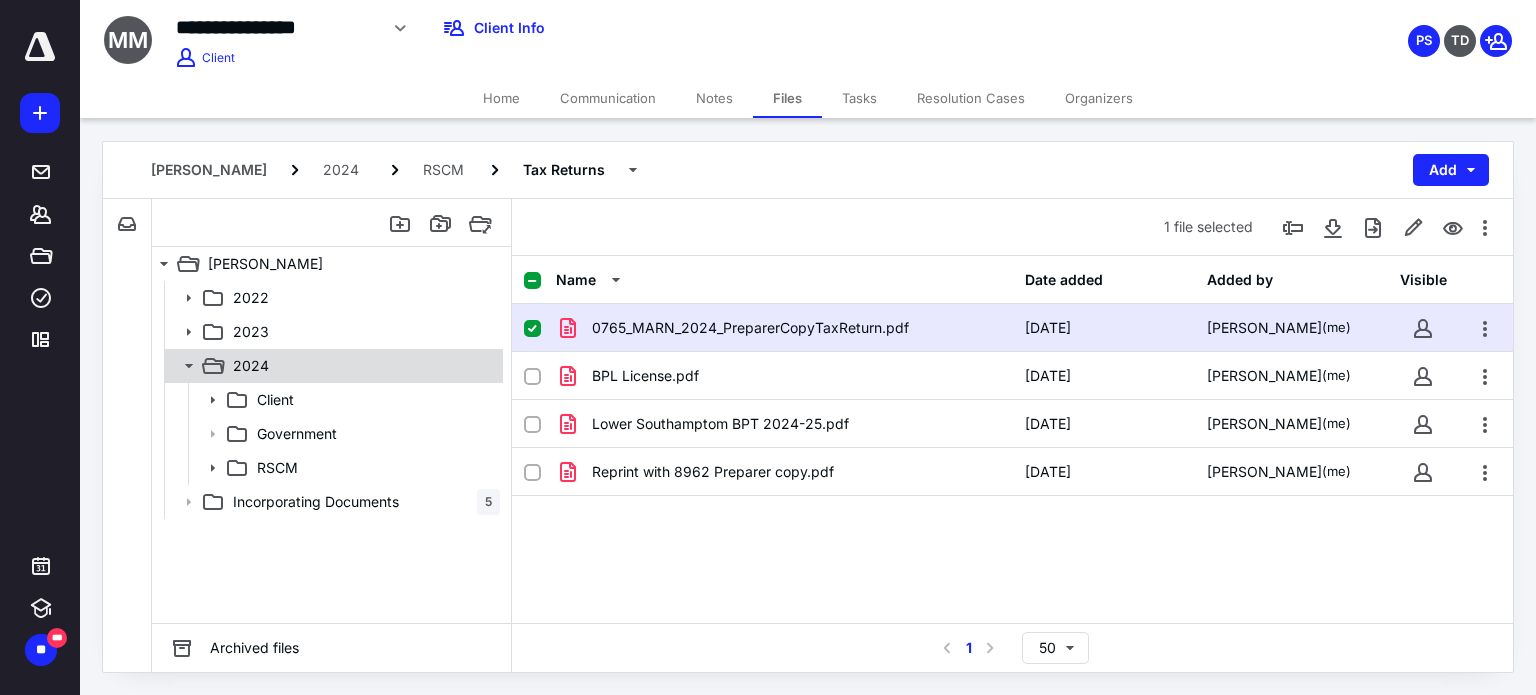 click 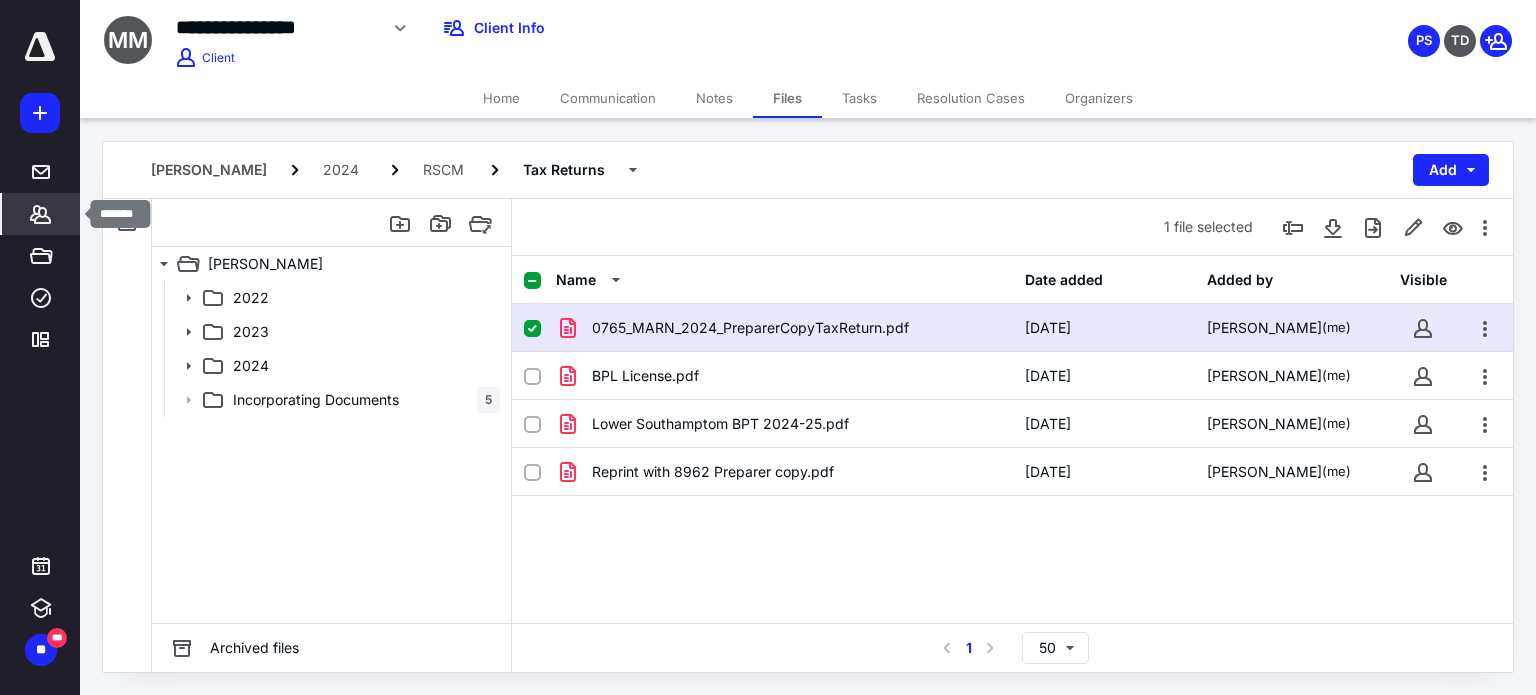 click 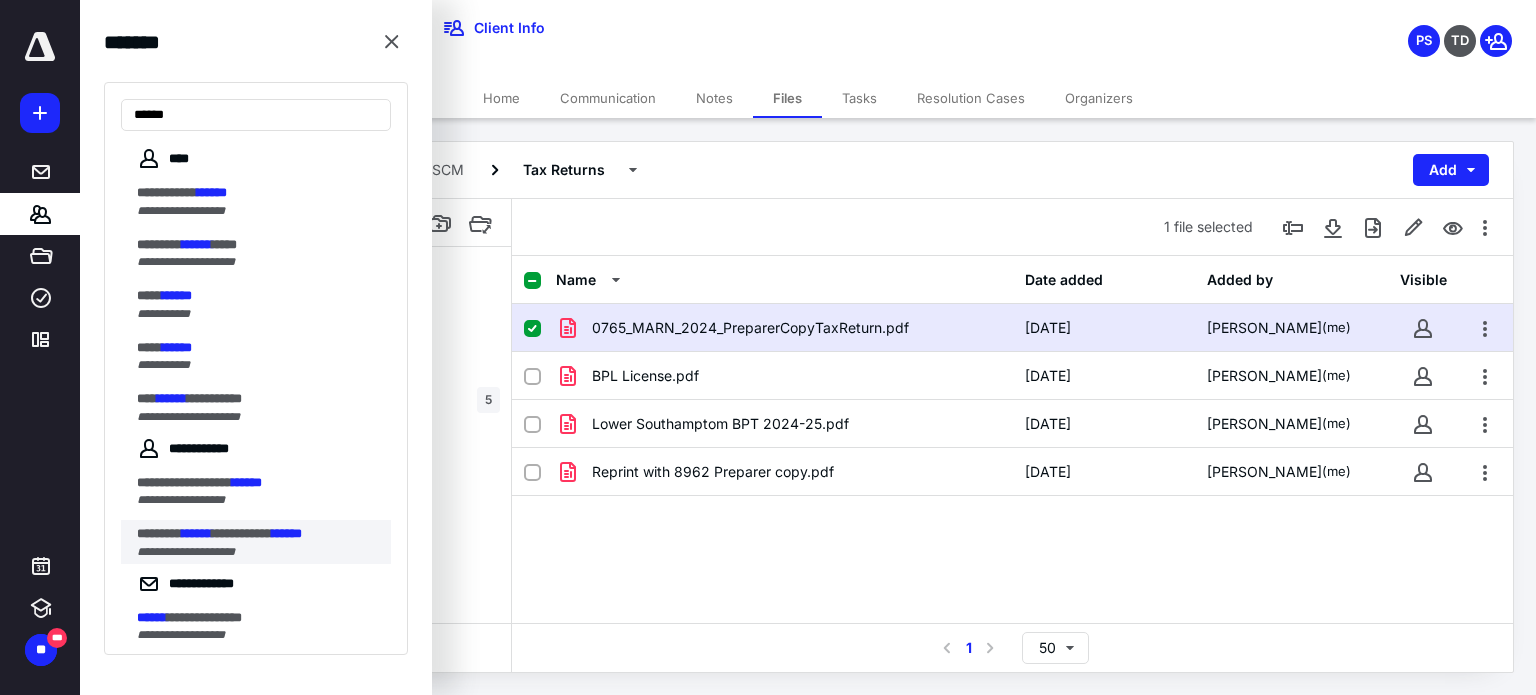 type on "******" 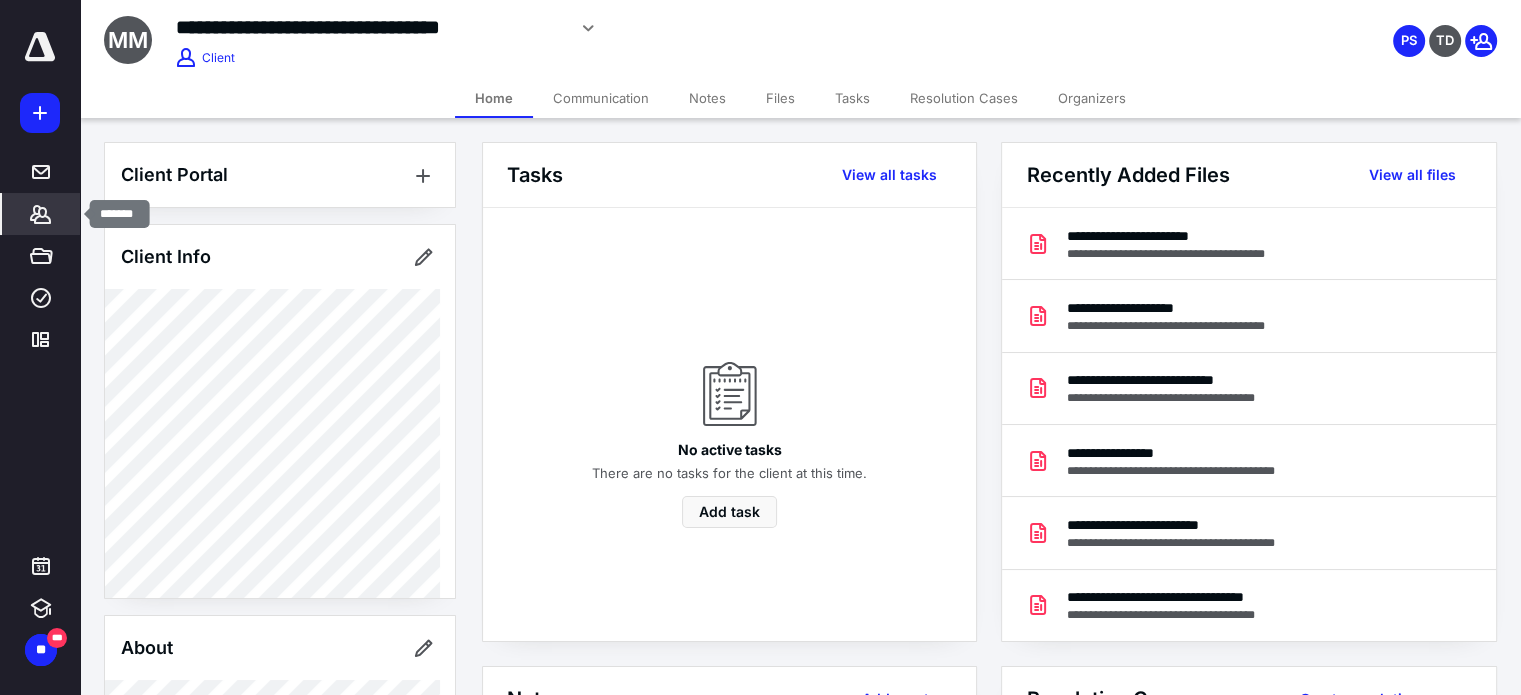 click 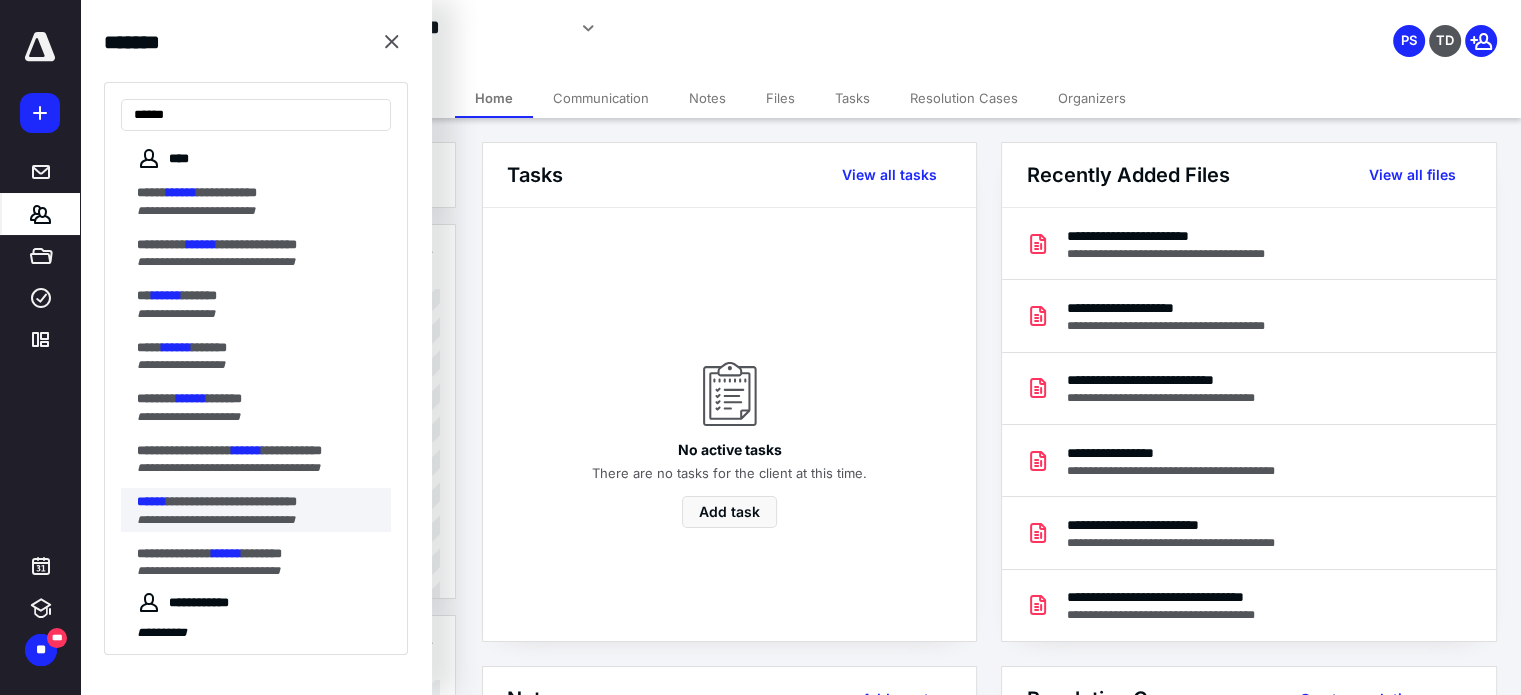 type on "******" 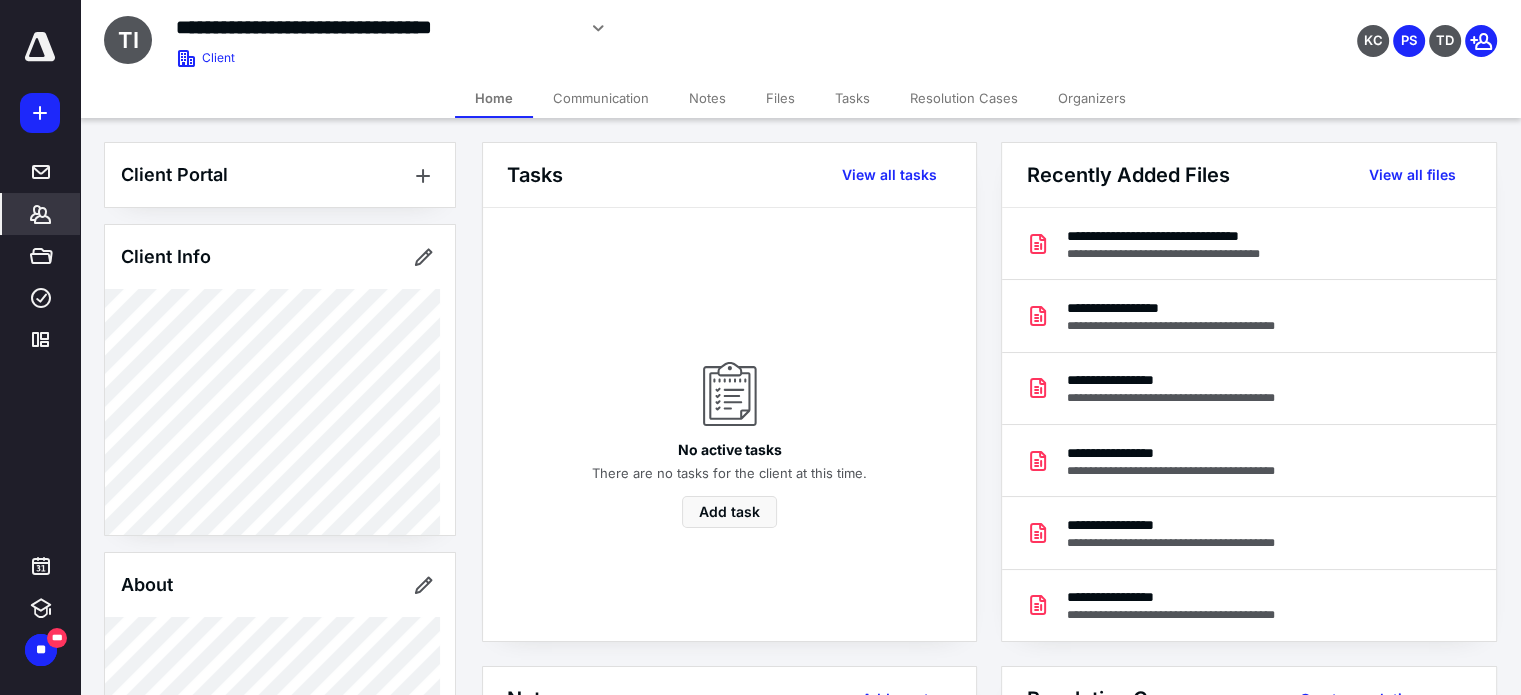 click on "Files" at bounding box center (780, 98) 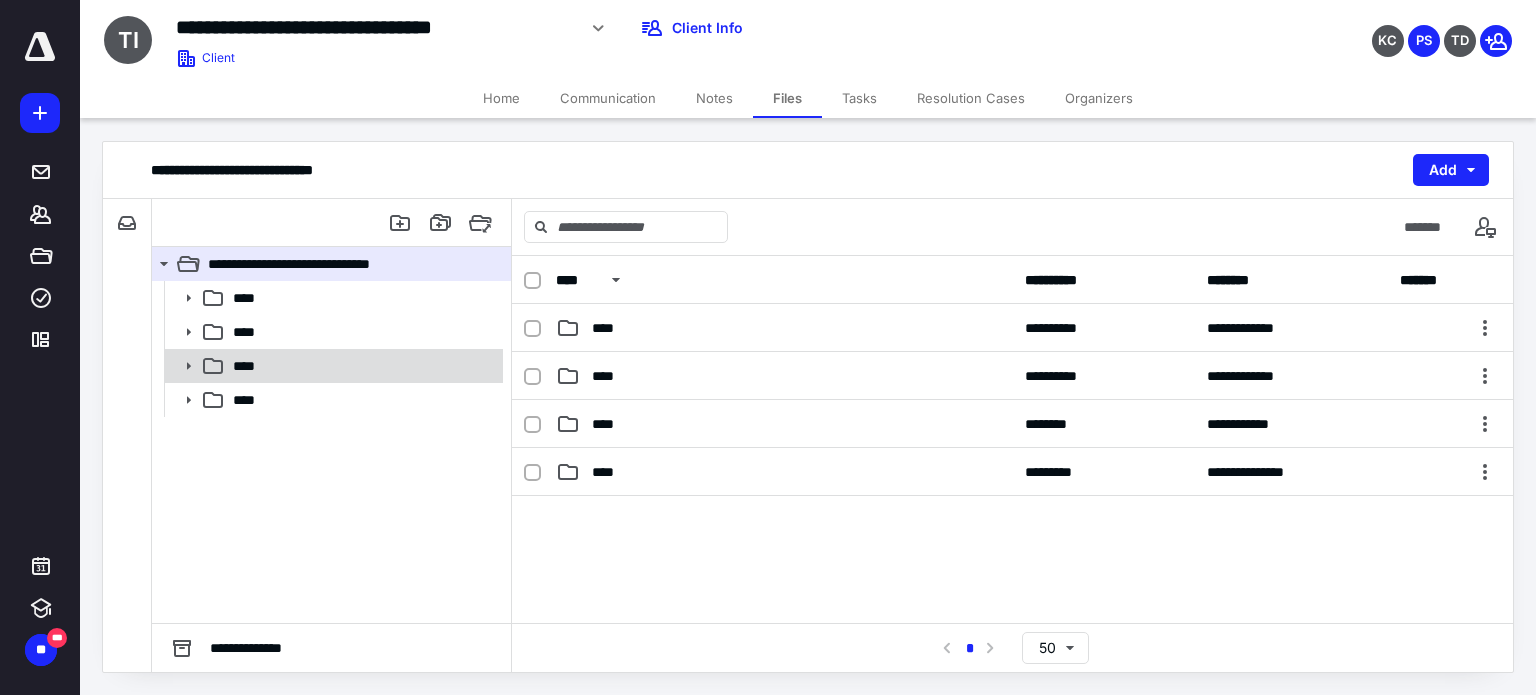click 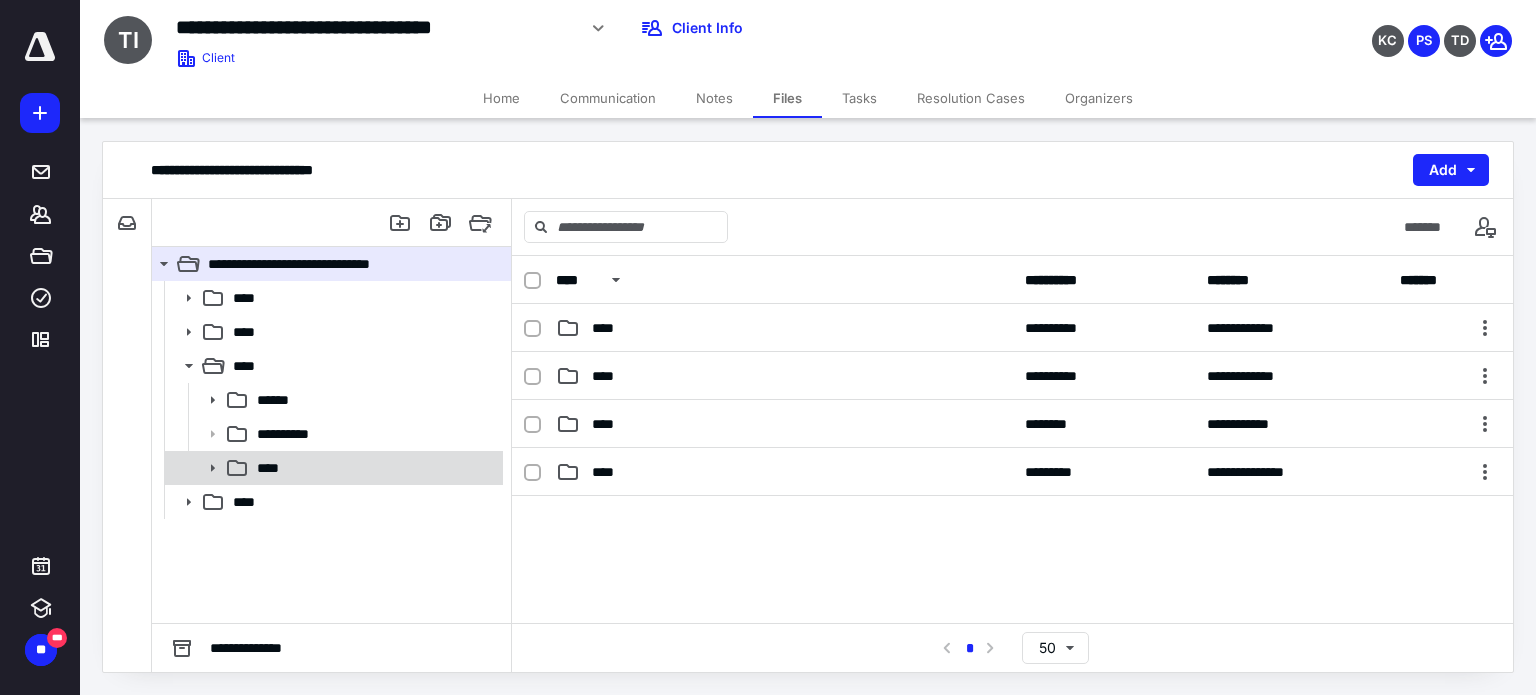 click 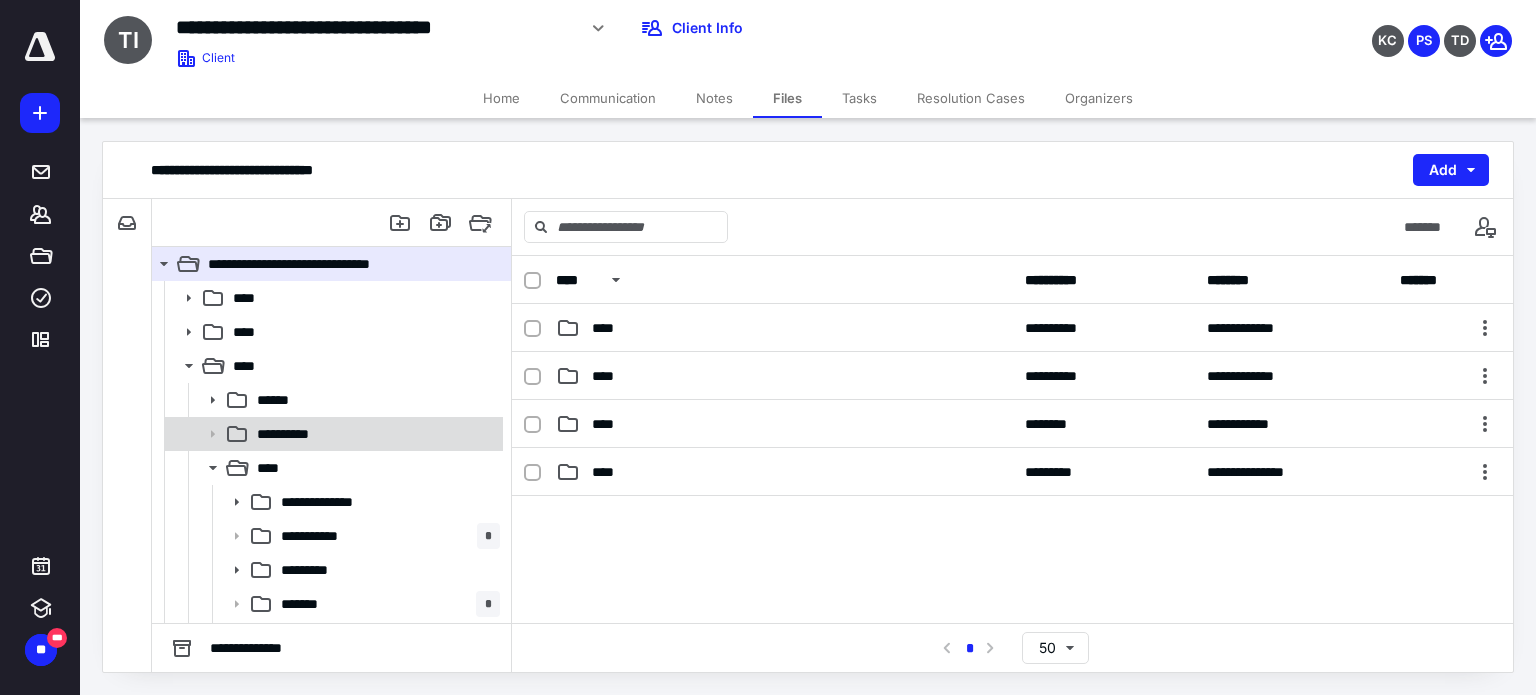 scroll, scrollTop: 98, scrollLeft: 0, axis: vertical 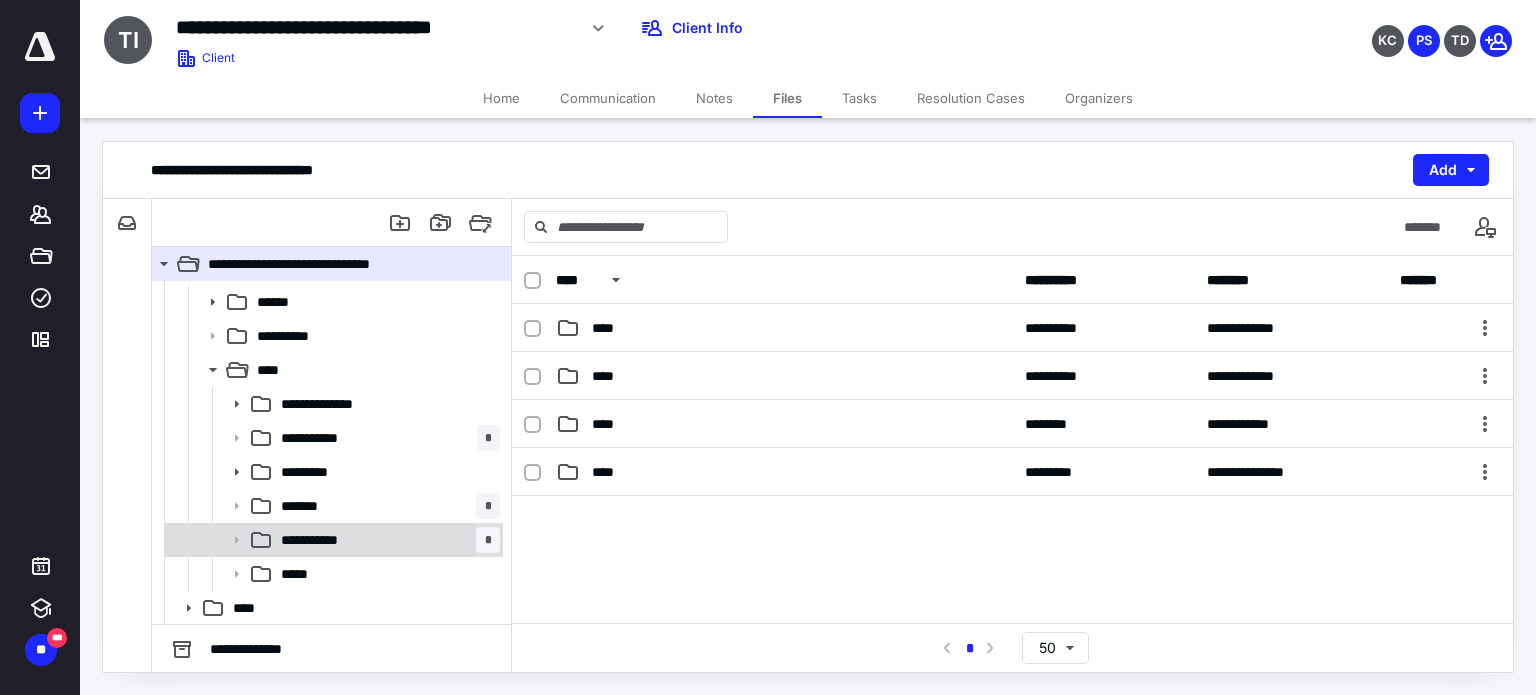 click on "**********" at bounding box center [386, 540] 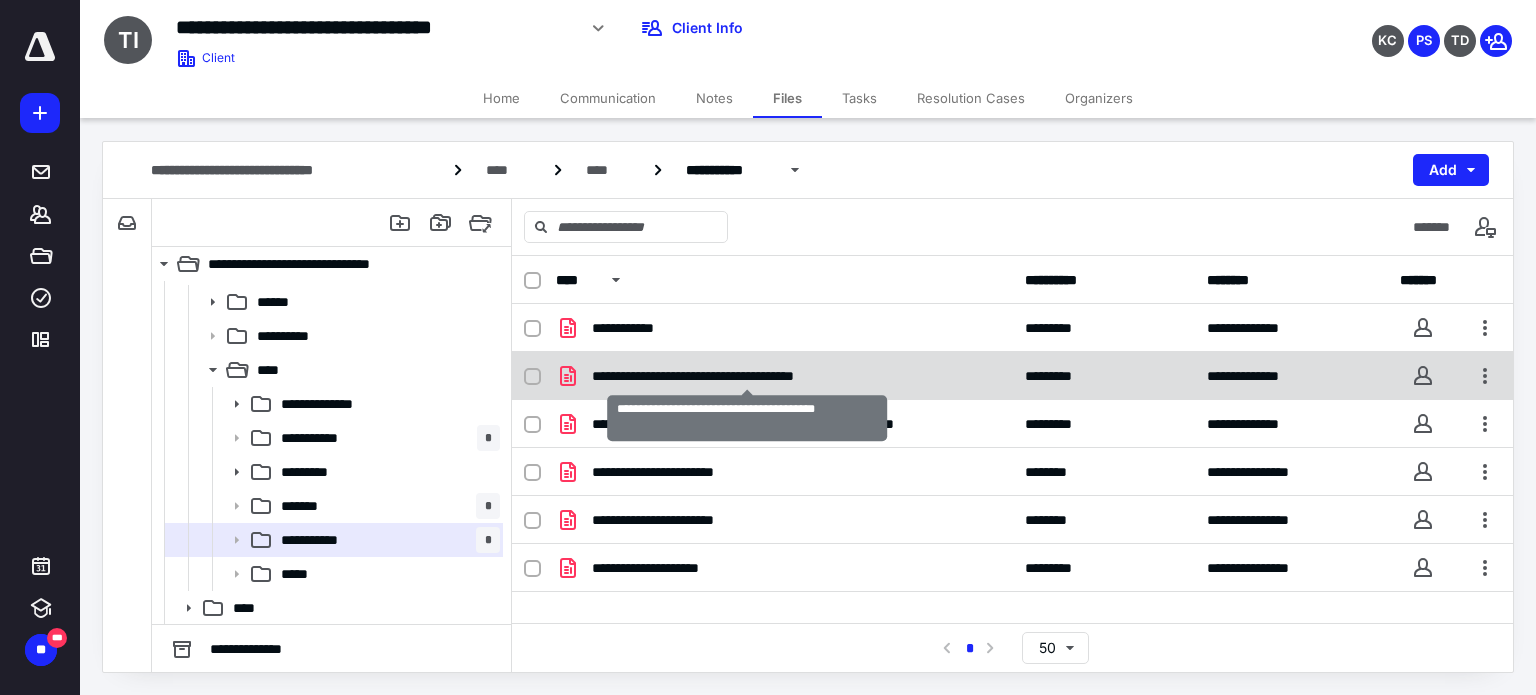 click on "**********" at bounding box center (748, 376) 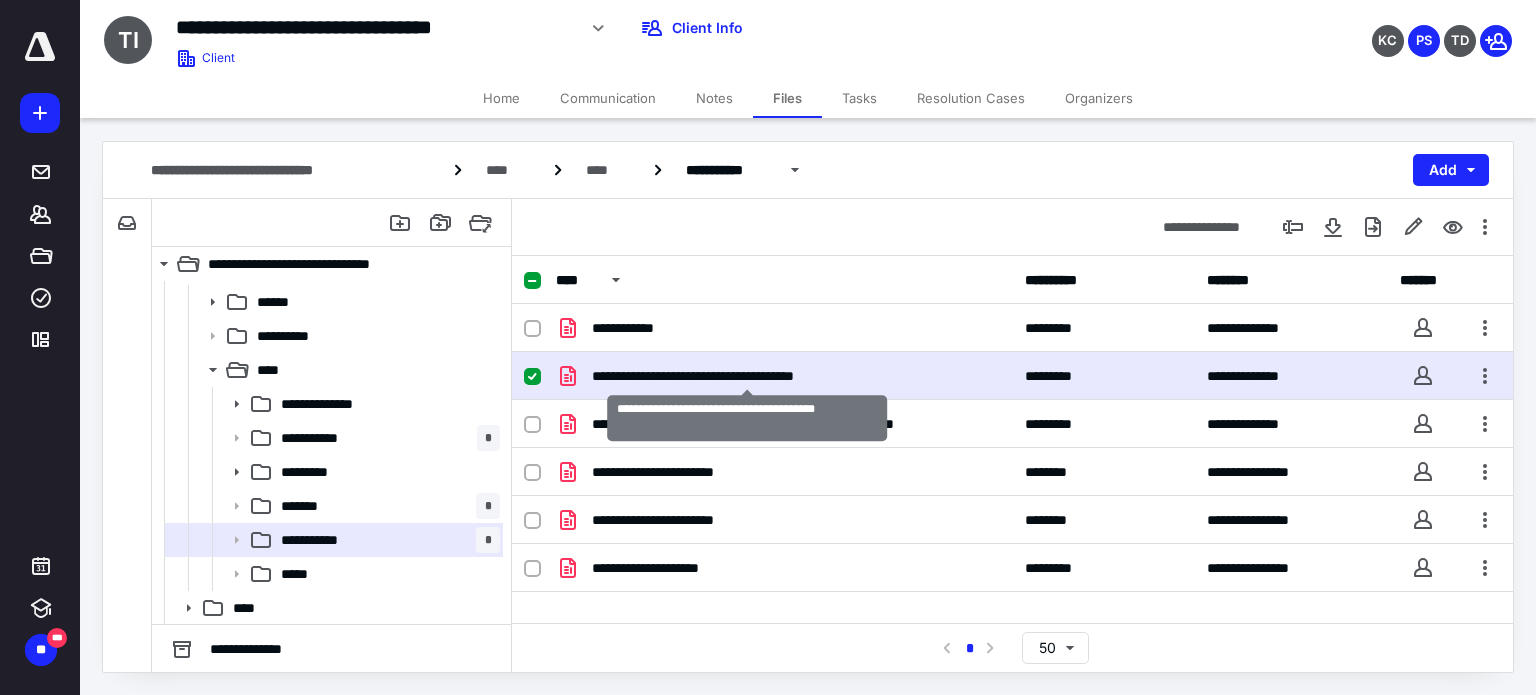 click on "**********" at bounding box center [748, 376] 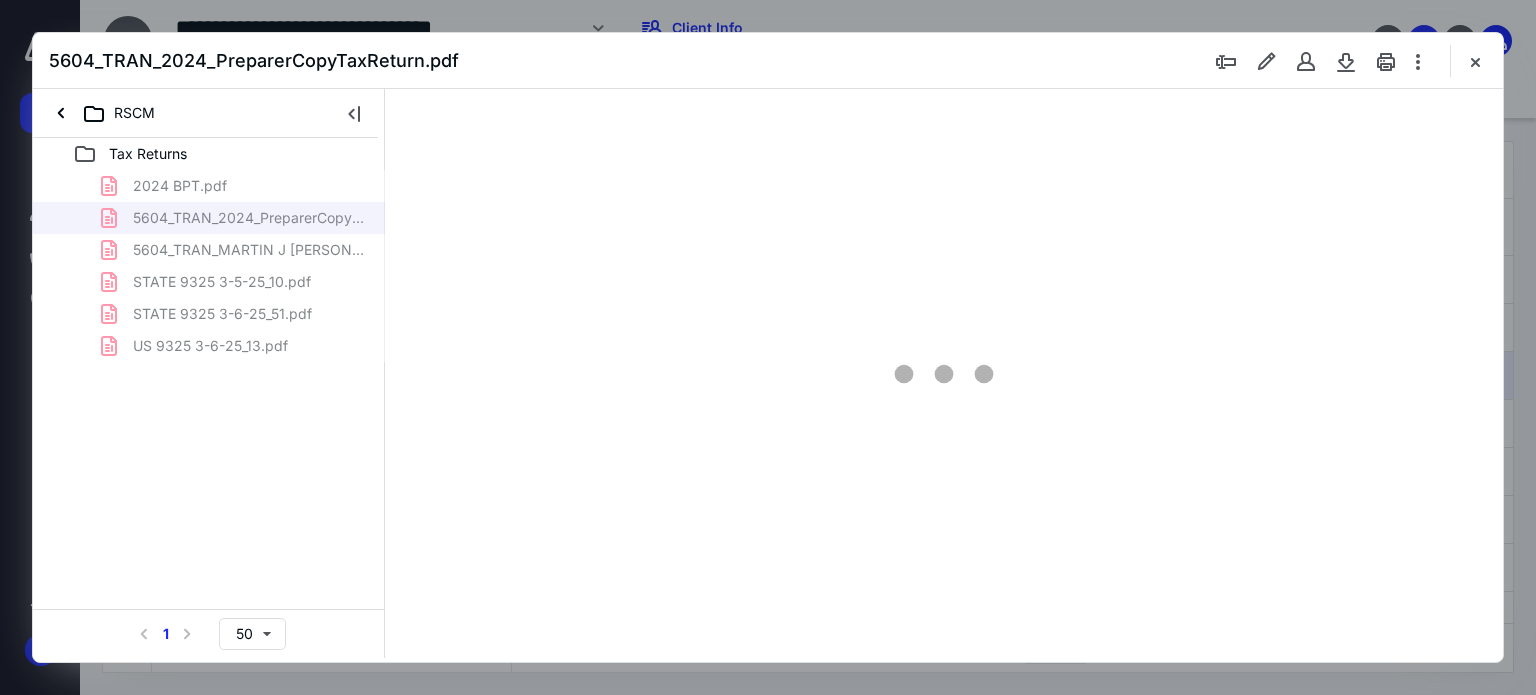 scroll, scrollTop: 98, scrollLeft: 0, axis: vertical 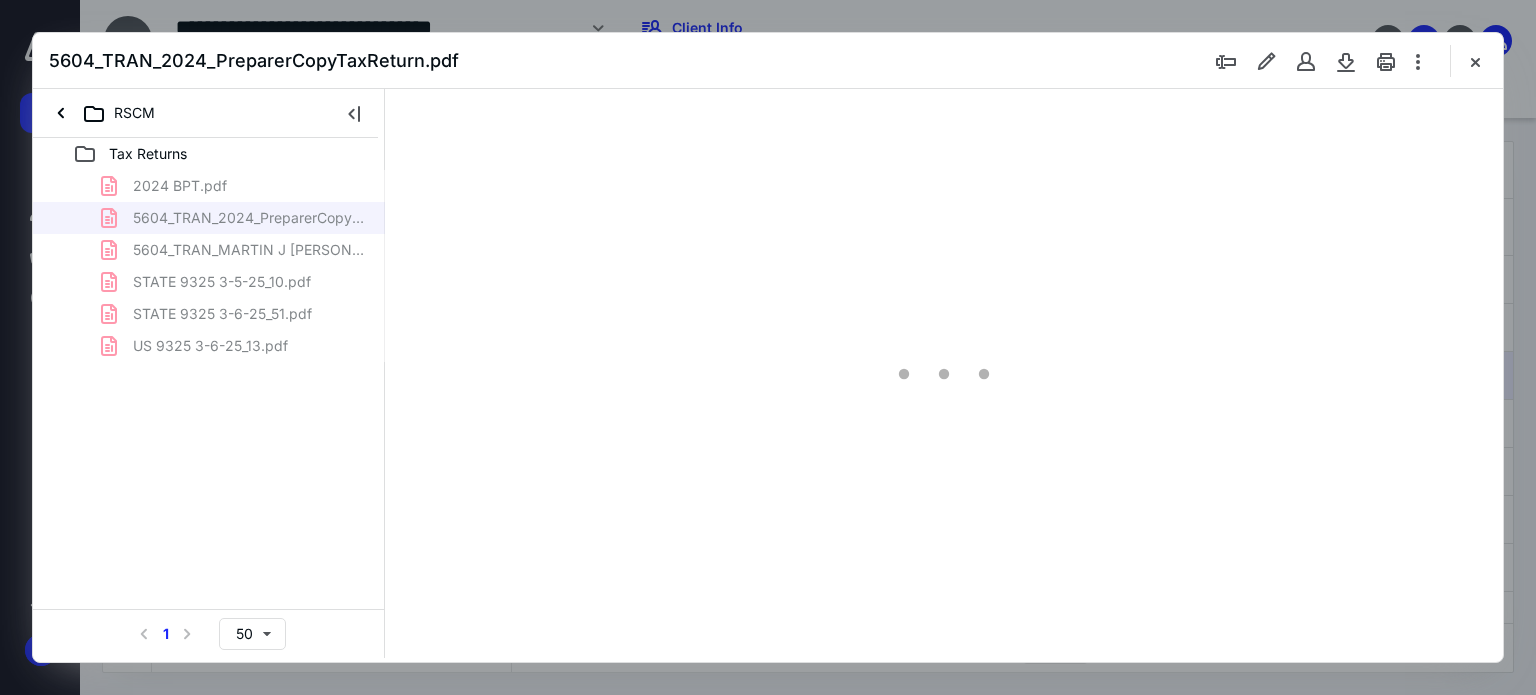 type on "179" 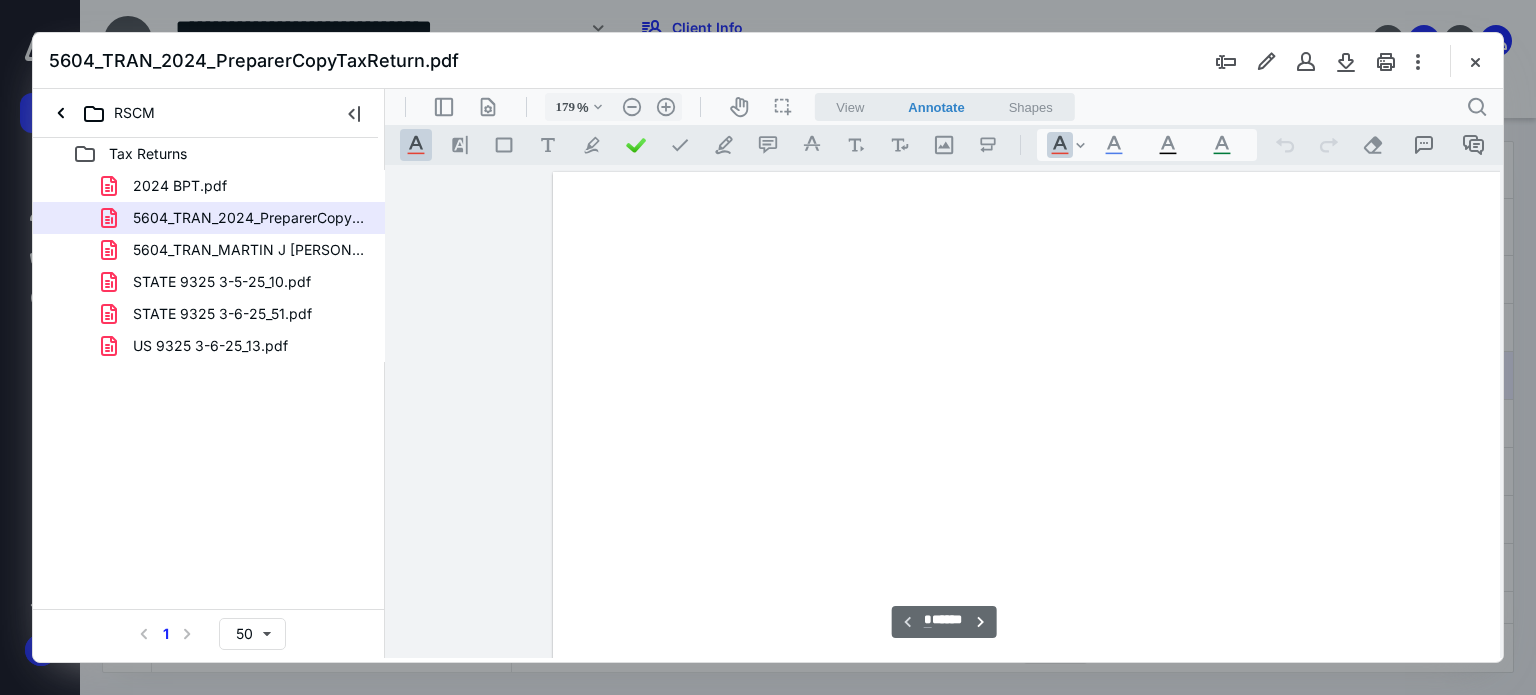 scroll, scrollTop: 83, scrollLeft: 158, axis: both 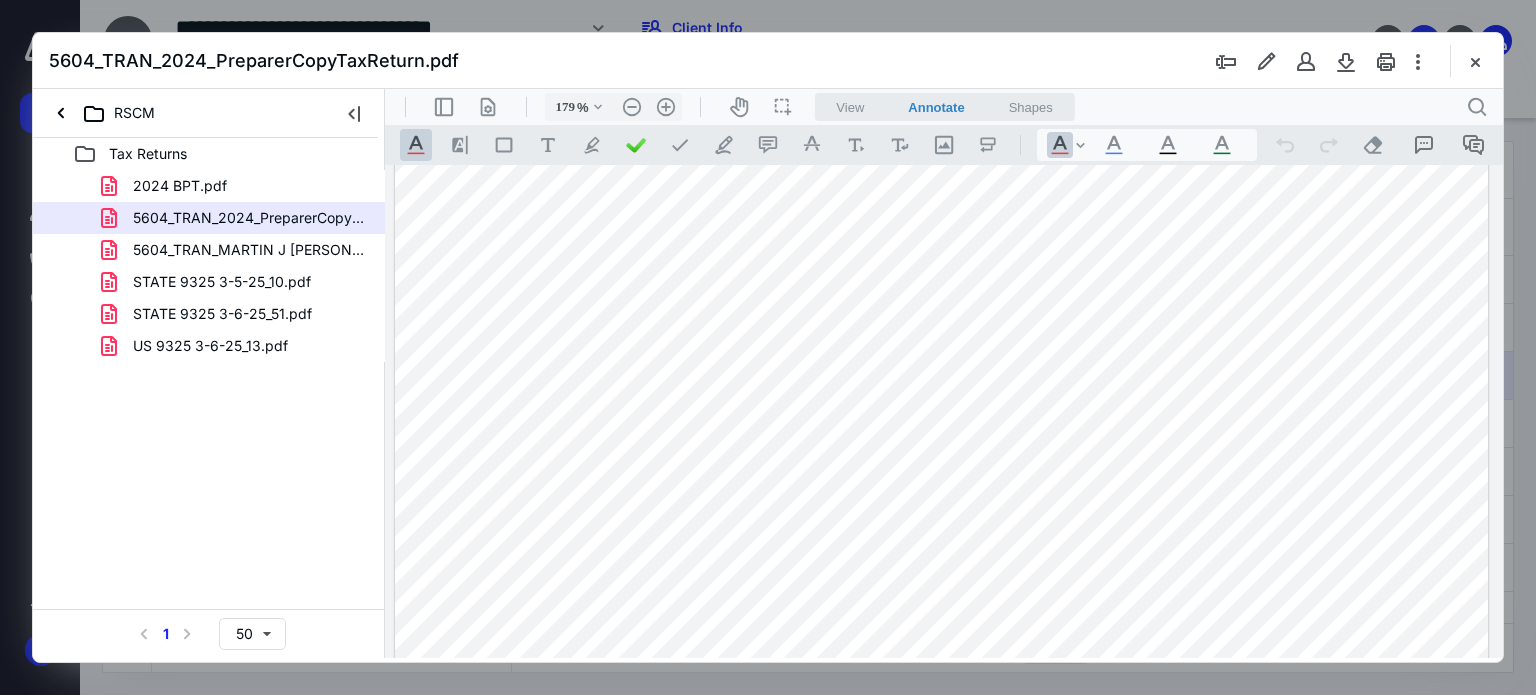click on "**********" at bounding box center (944, 412) 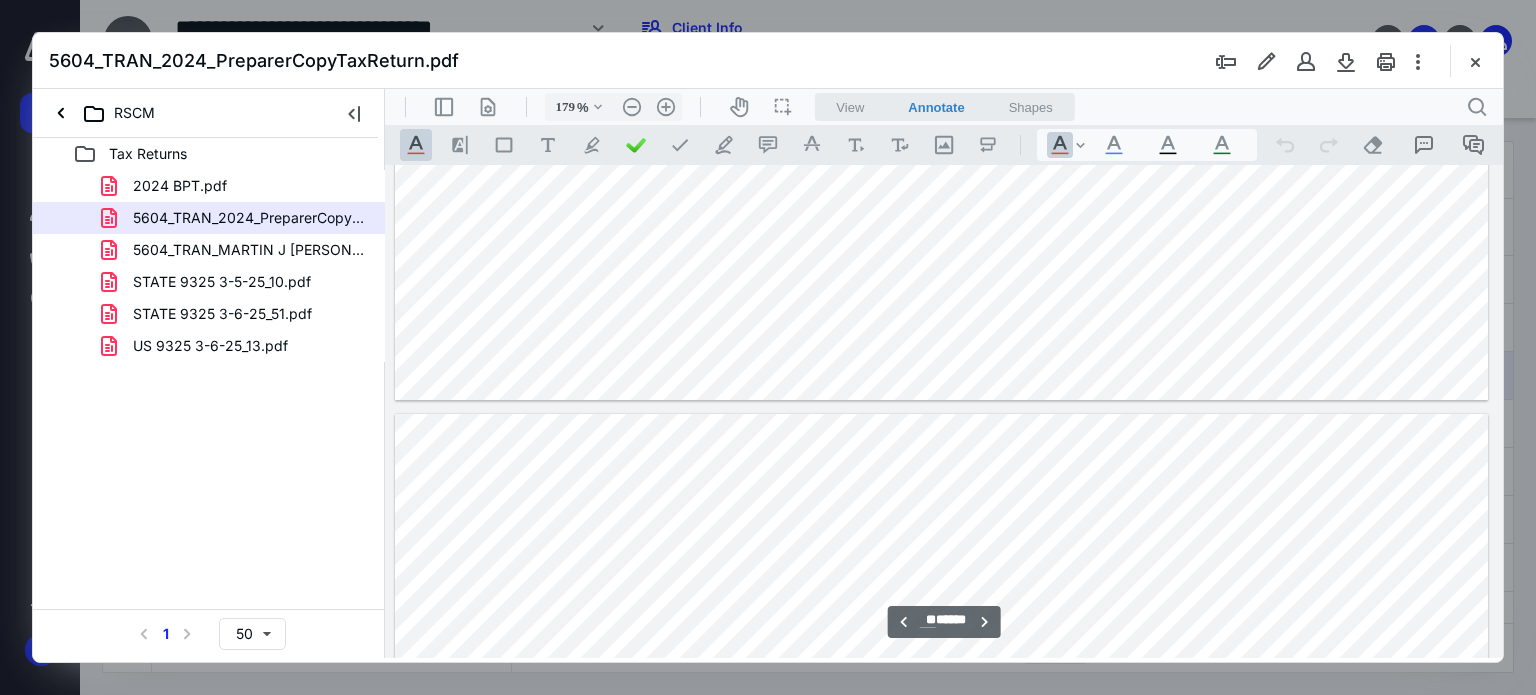type on "*" 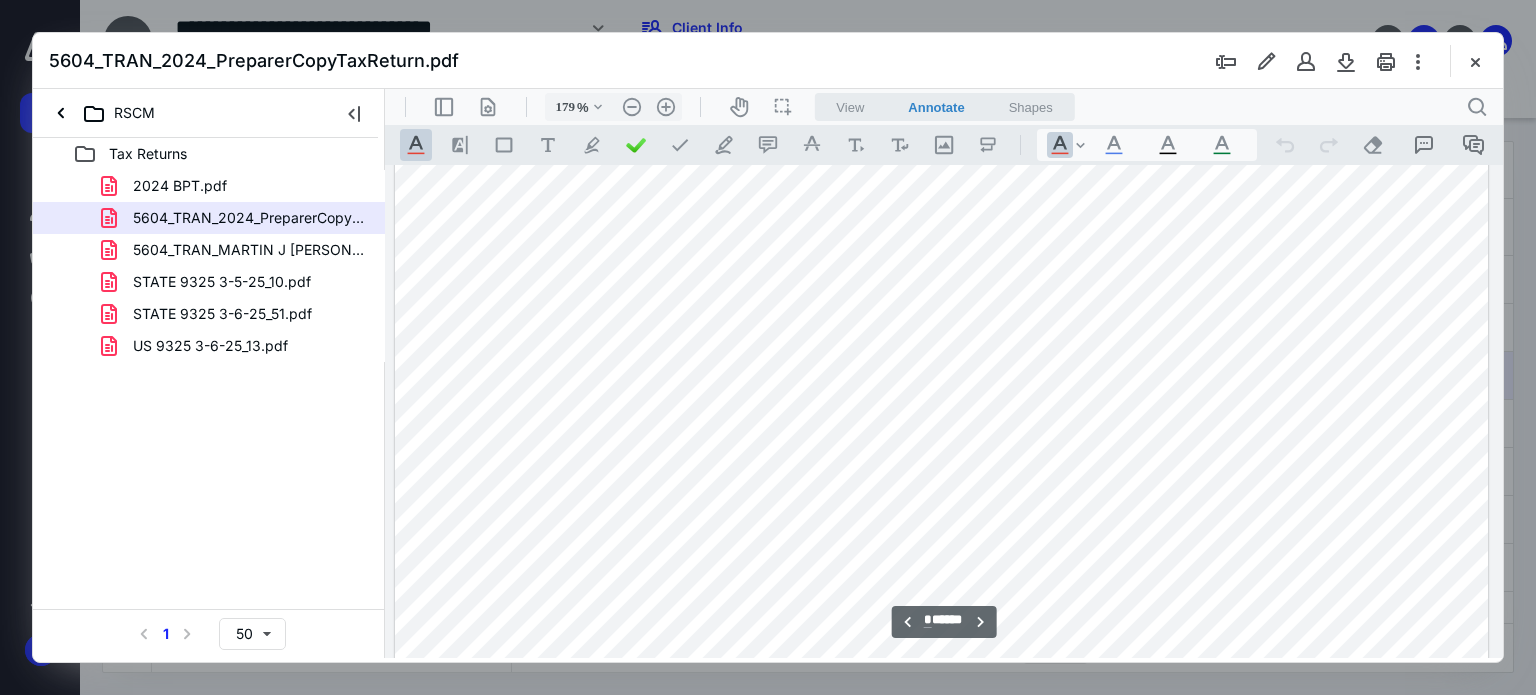 scroll, scrollTop: 11898, scrollLeft: 158, axis: both 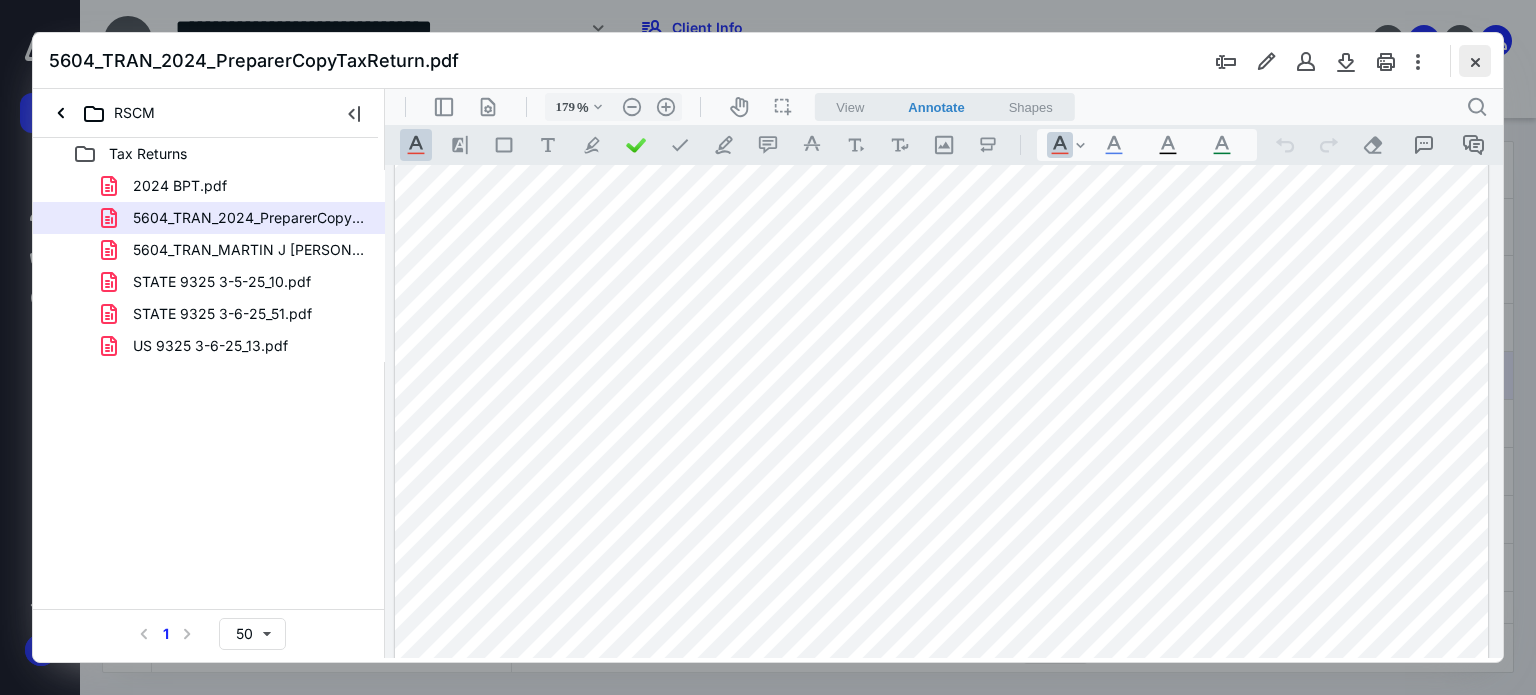 click at bounding box center (1475, 61) 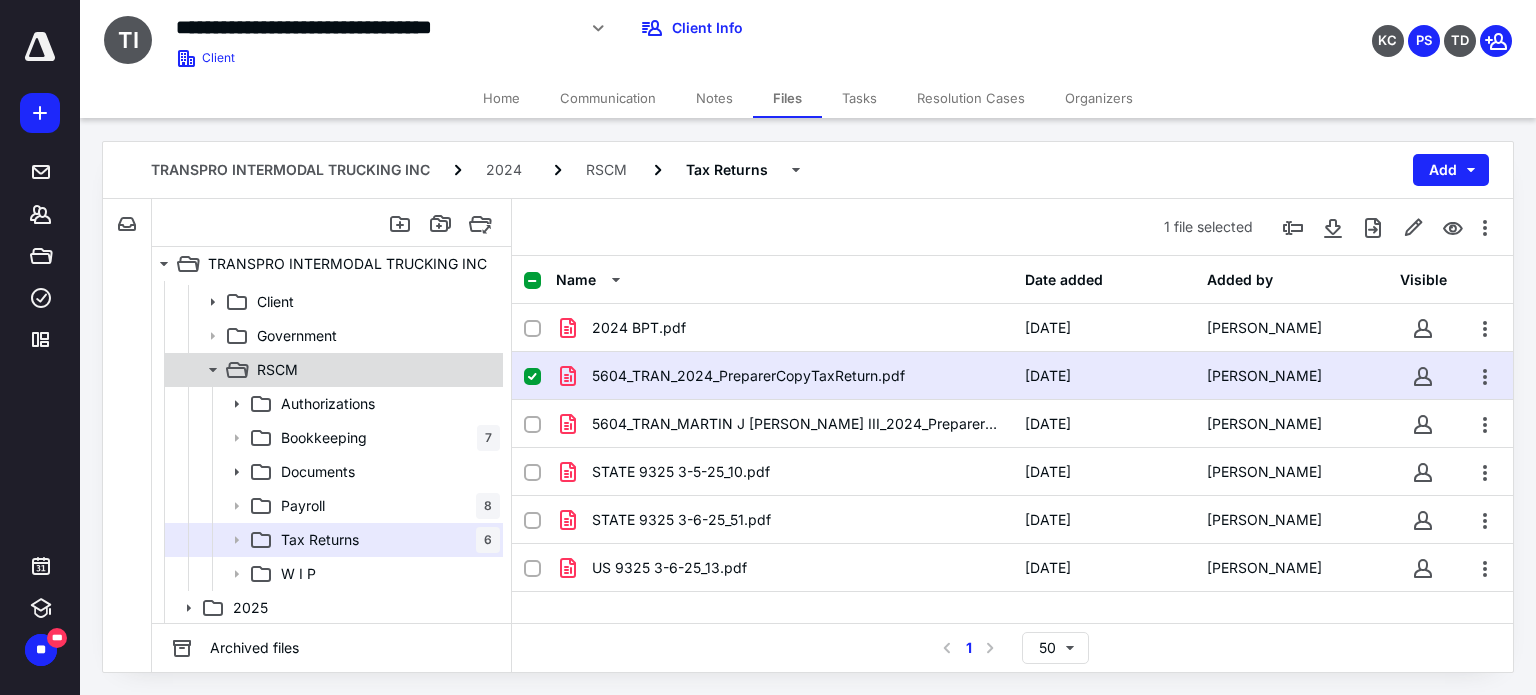 click 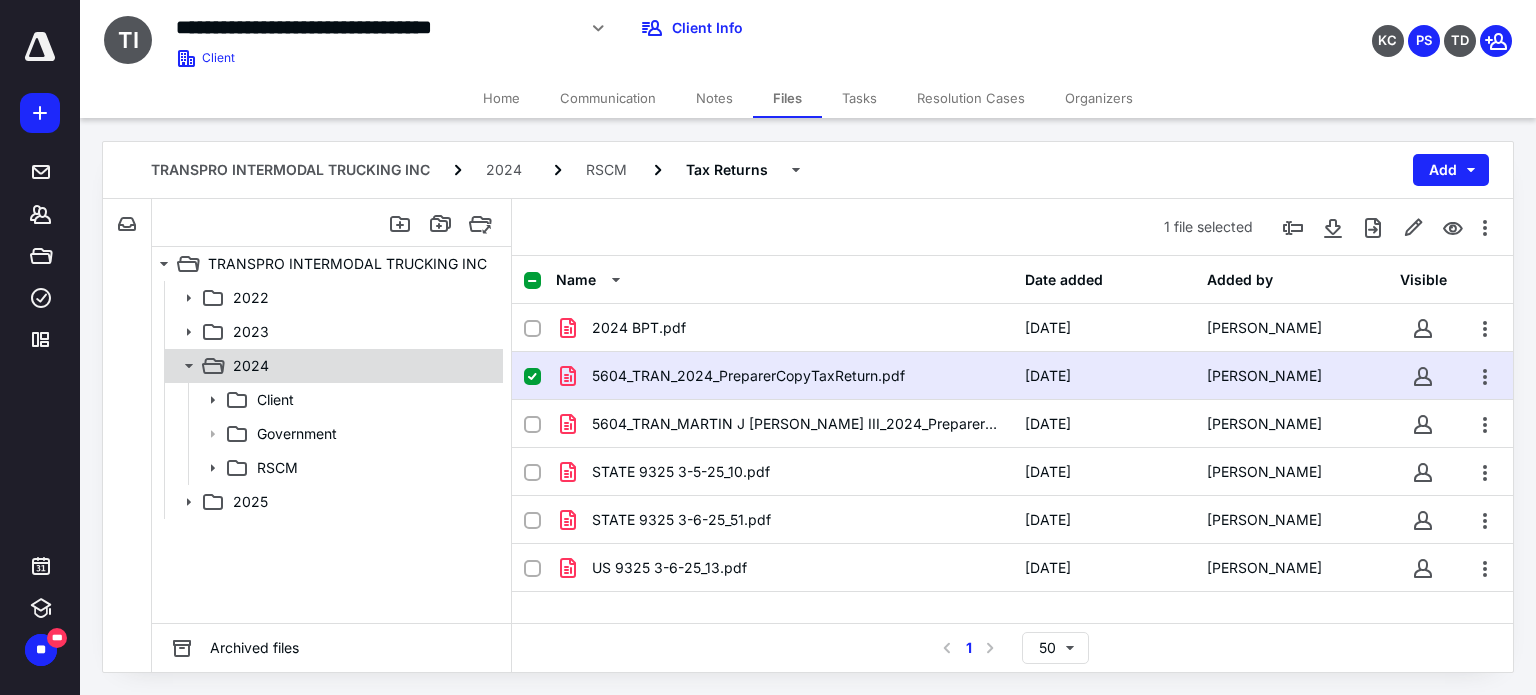 click 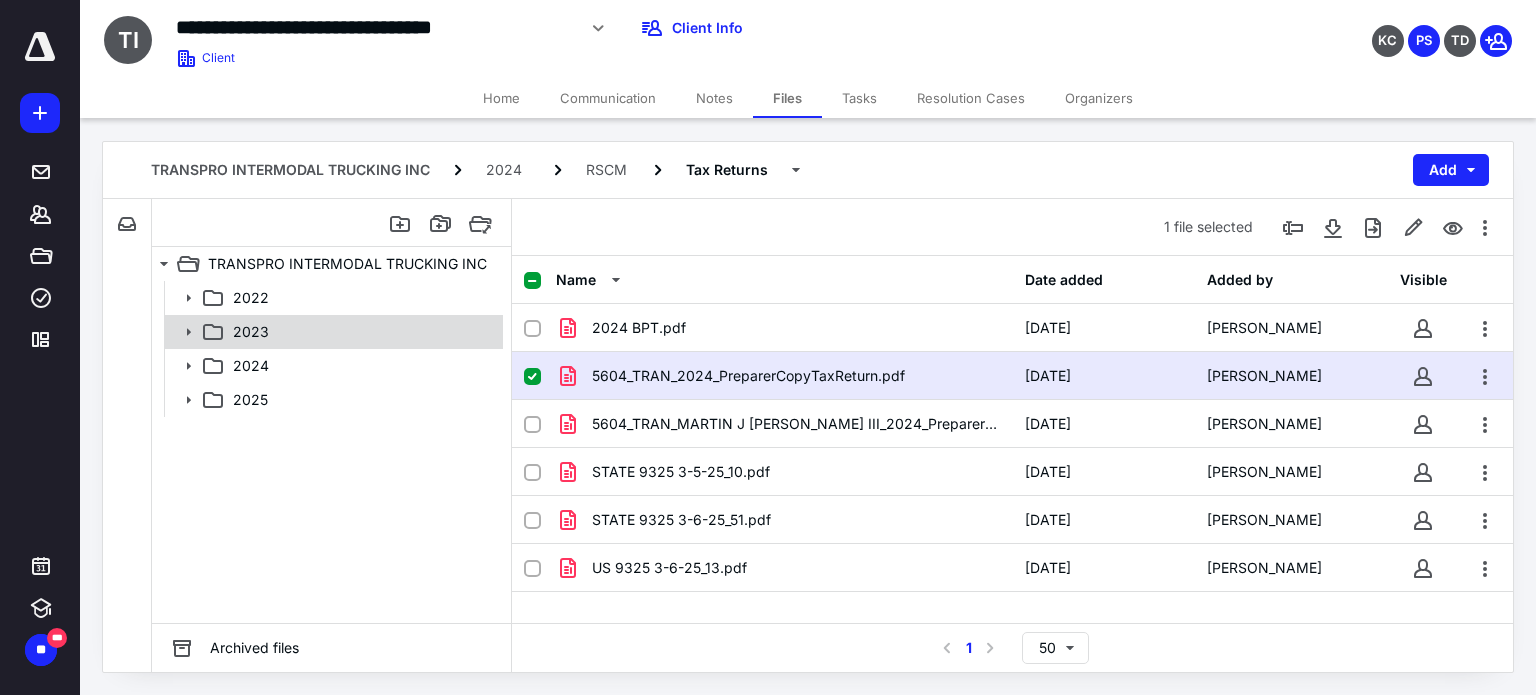 click 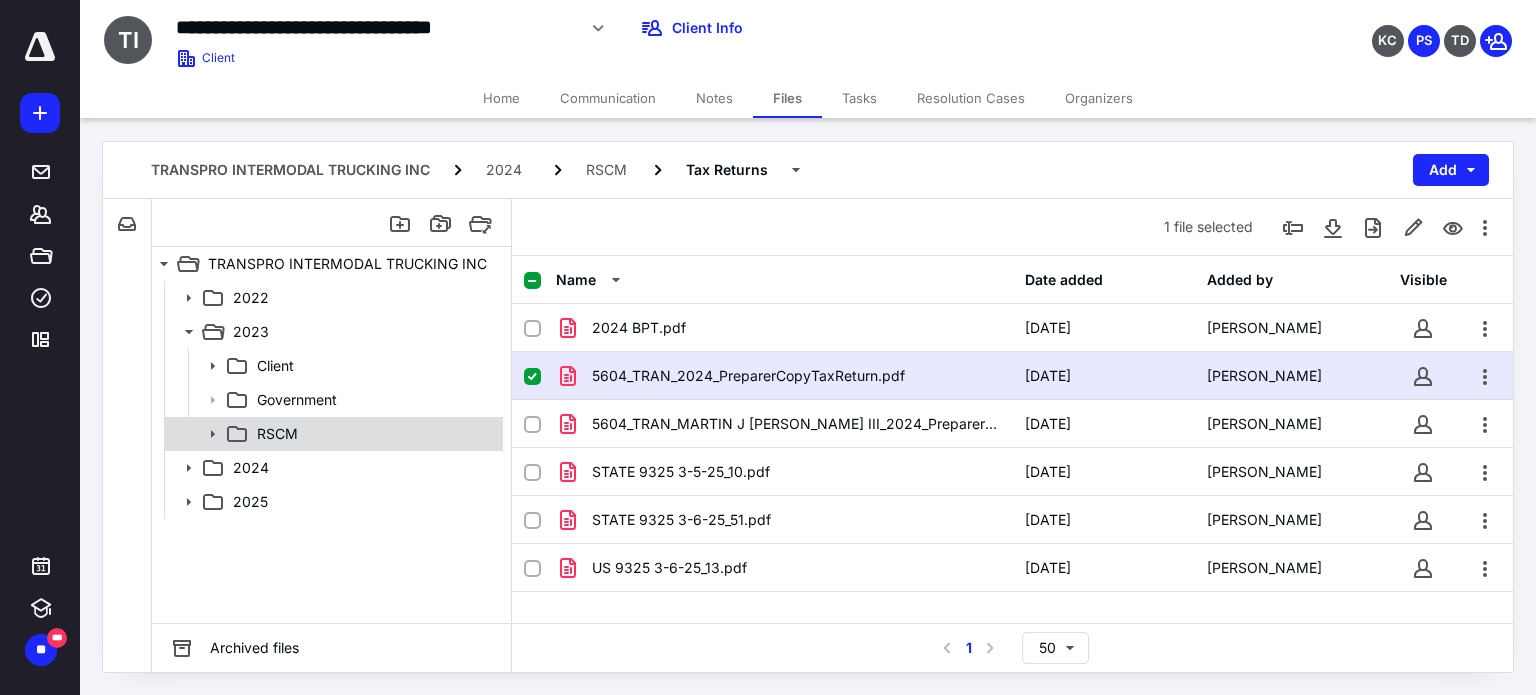 click 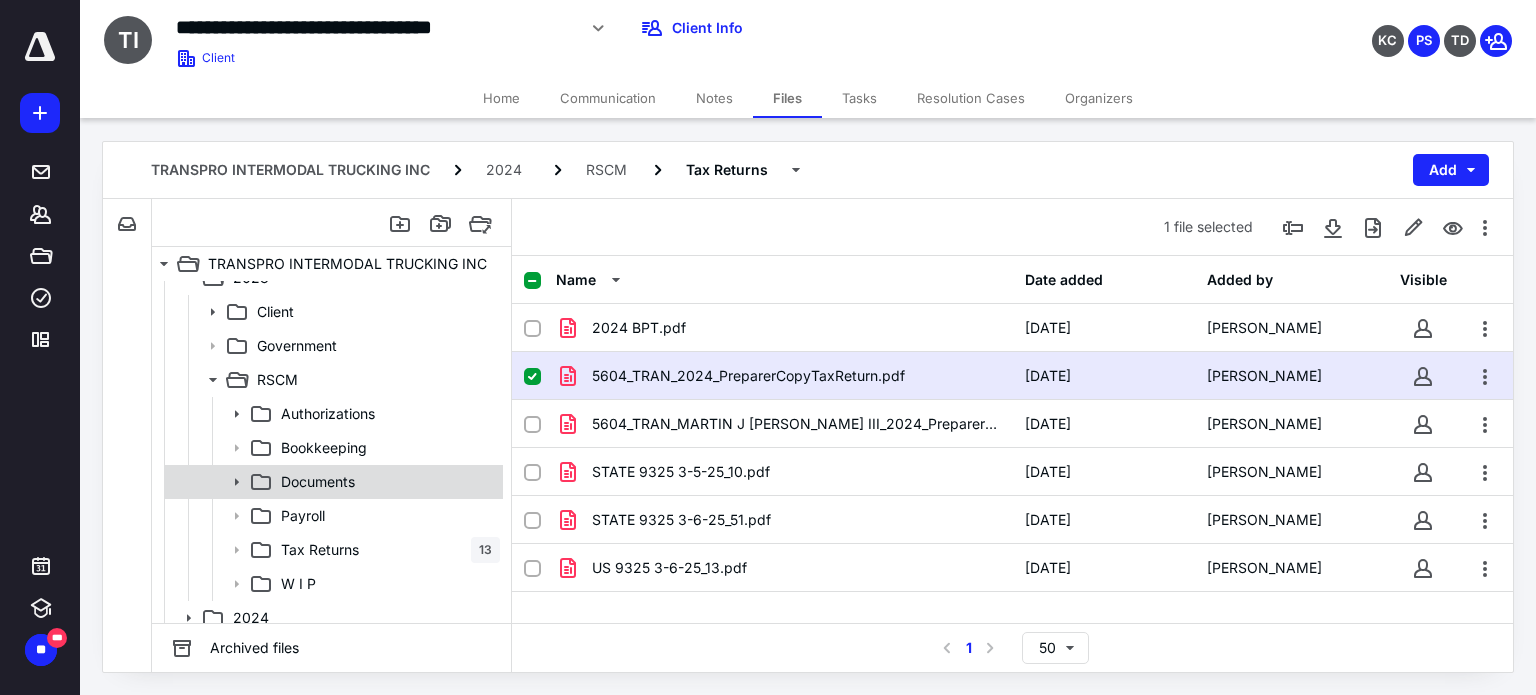 scroll, scrollTop: 98, scrollLeft: 0, axis: vertical 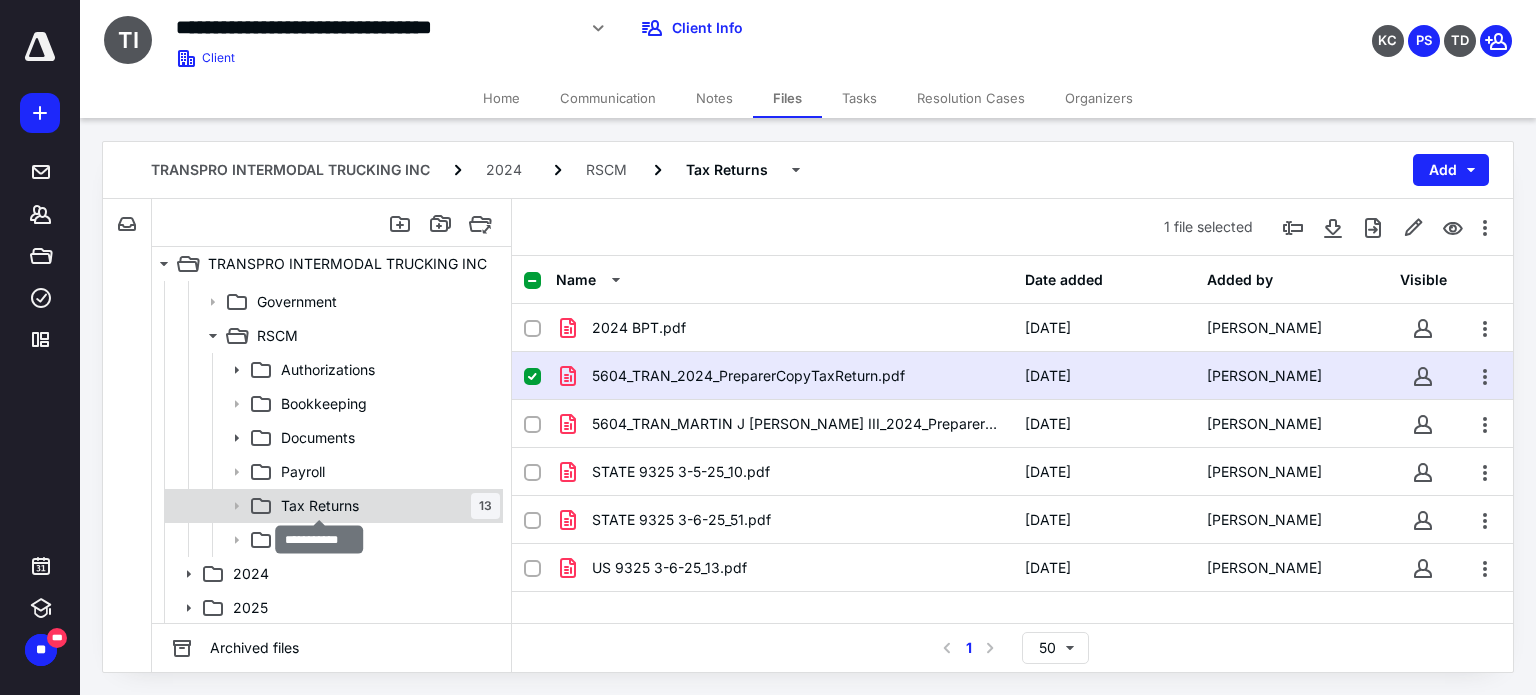 click on "Tax Returns" at bounding box center [320, 506] 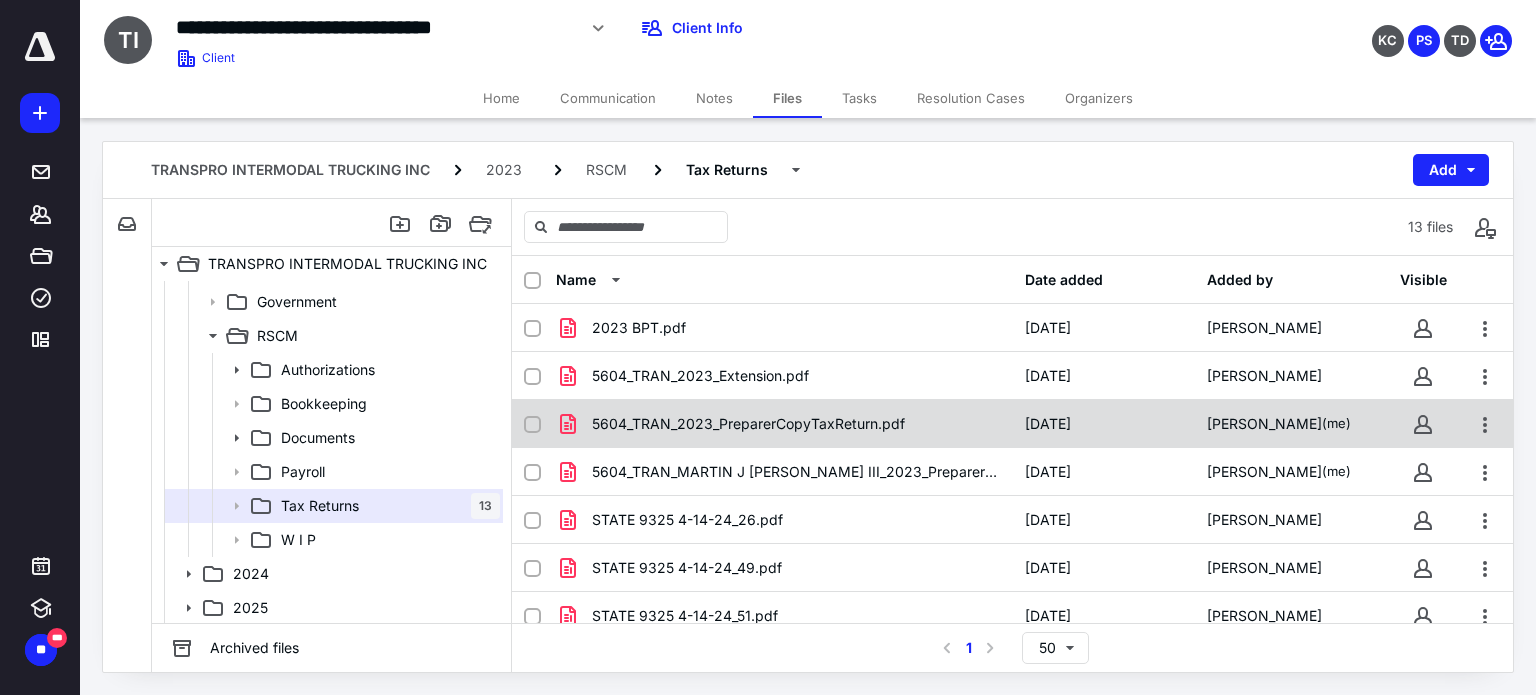 click on "5604_TRAN_2023_PreparerCopyTaxReturn.pdf [DATE] [PERSON_NAME]  (me)" at bounding box center (1012, 424) 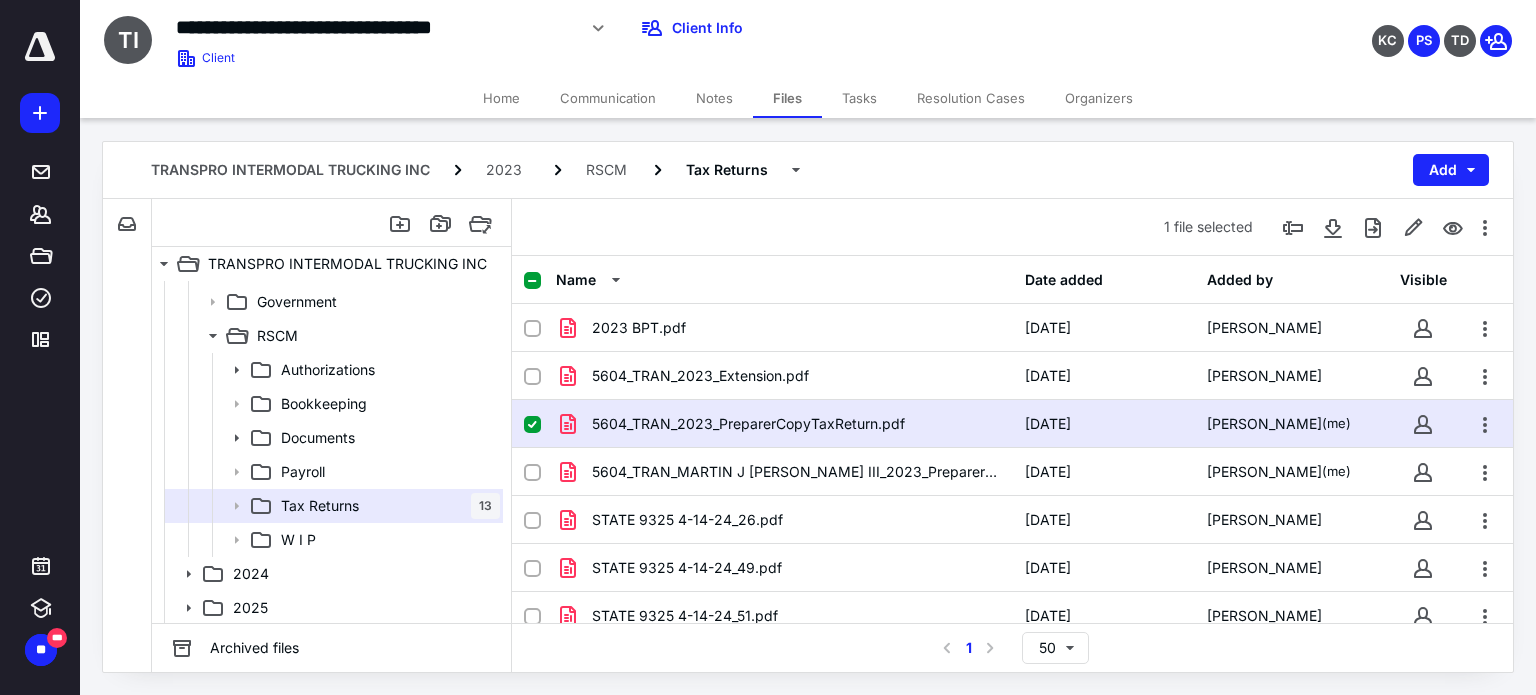 click on "5604_TRAN_2023_PreparerCopyTaxReturn.pdf [DATE] [PERSON_NAME]  (me)" at bounding box center [1012, 424] 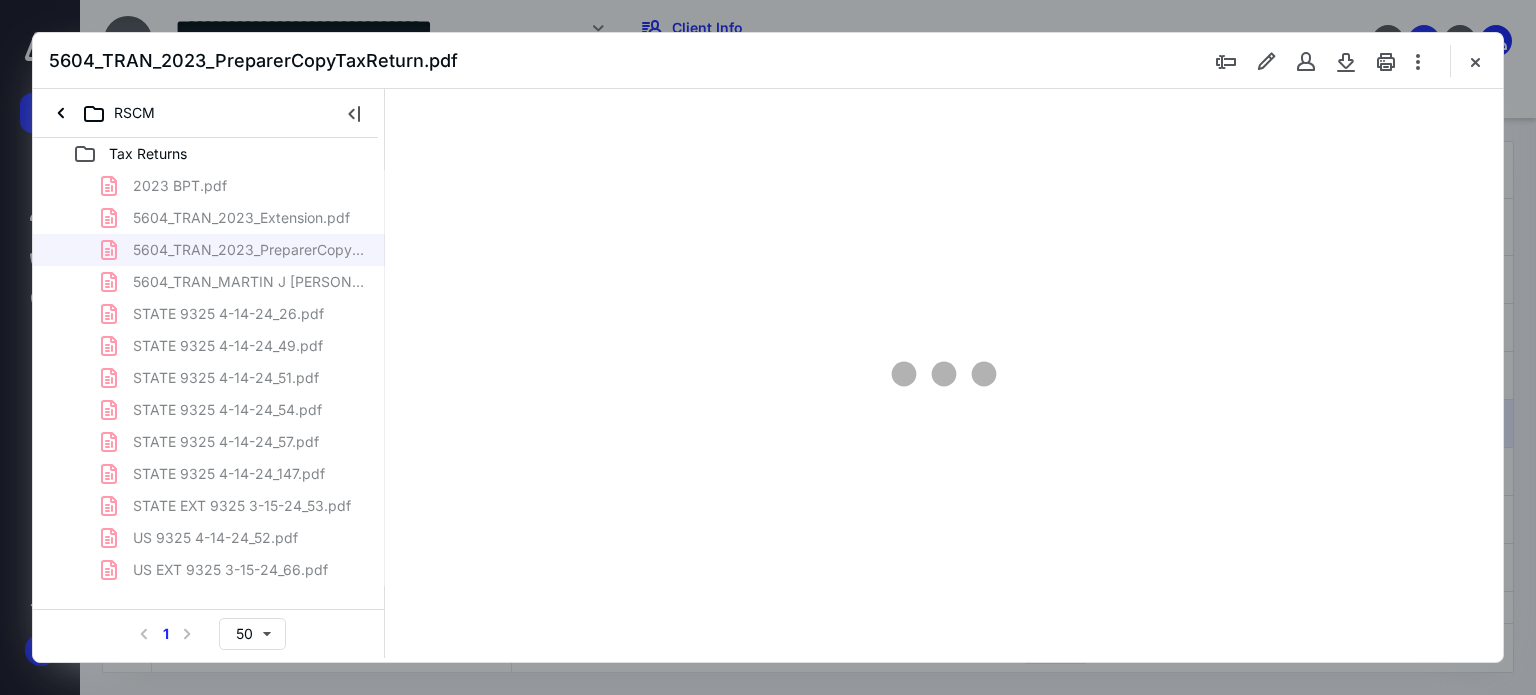 scroll, scrollTop: 0, scrollLeft: 0, axis: both 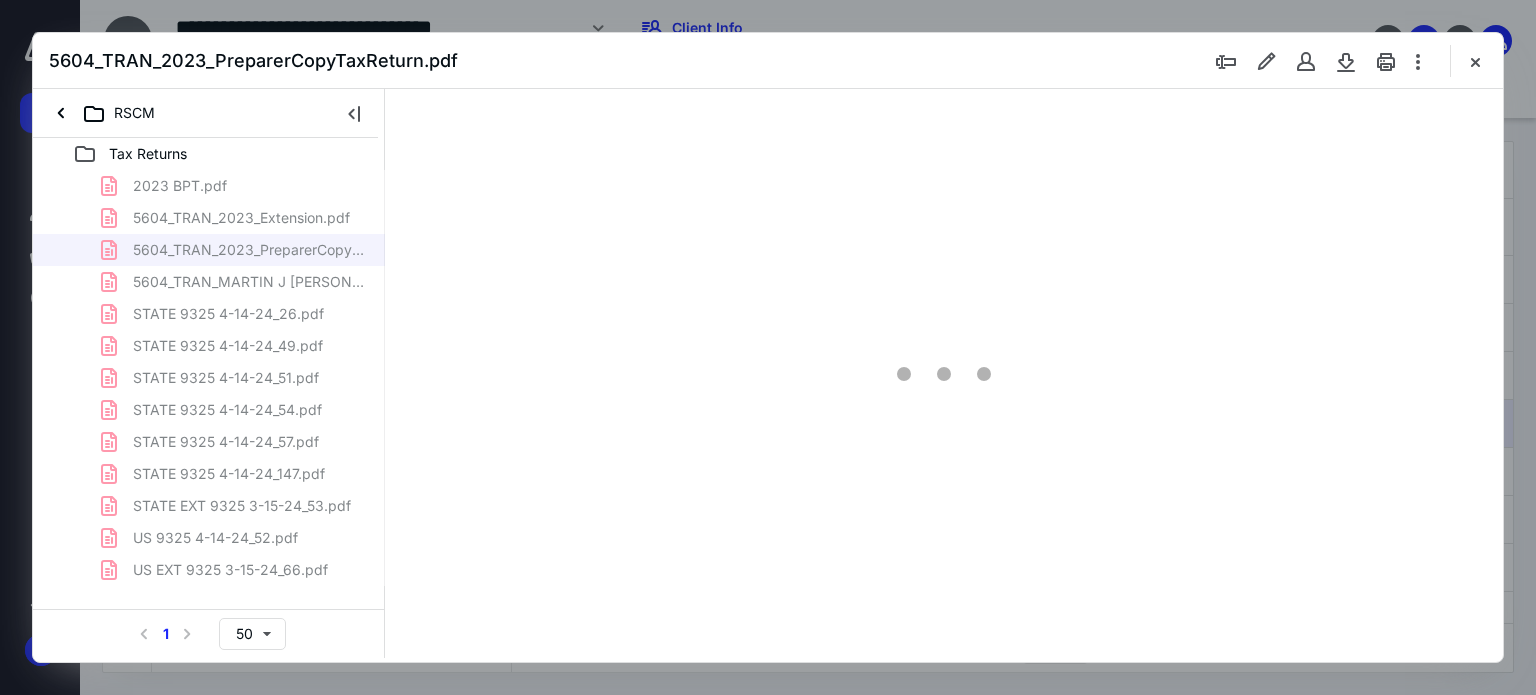 type on "179" 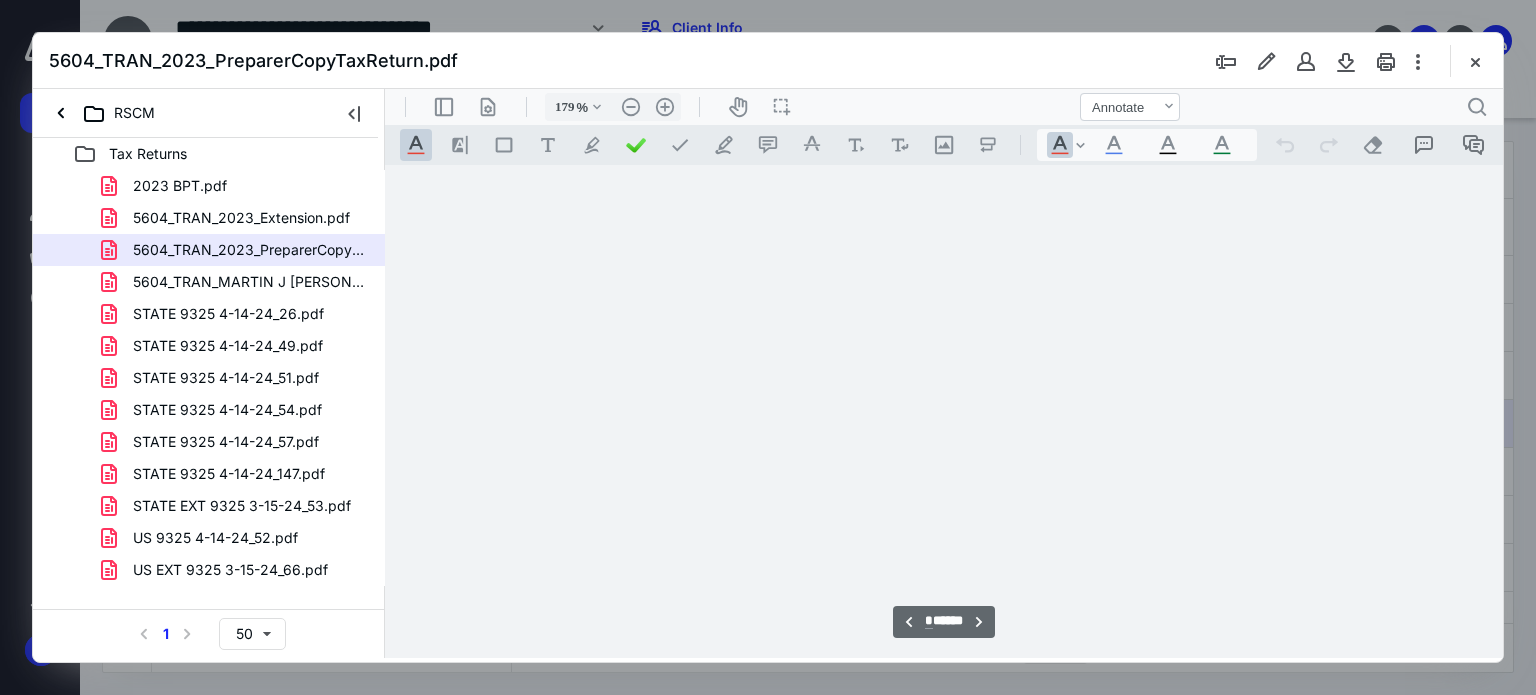 scroll, scrollTop: 11515, scrollLeft: 158, axis: both 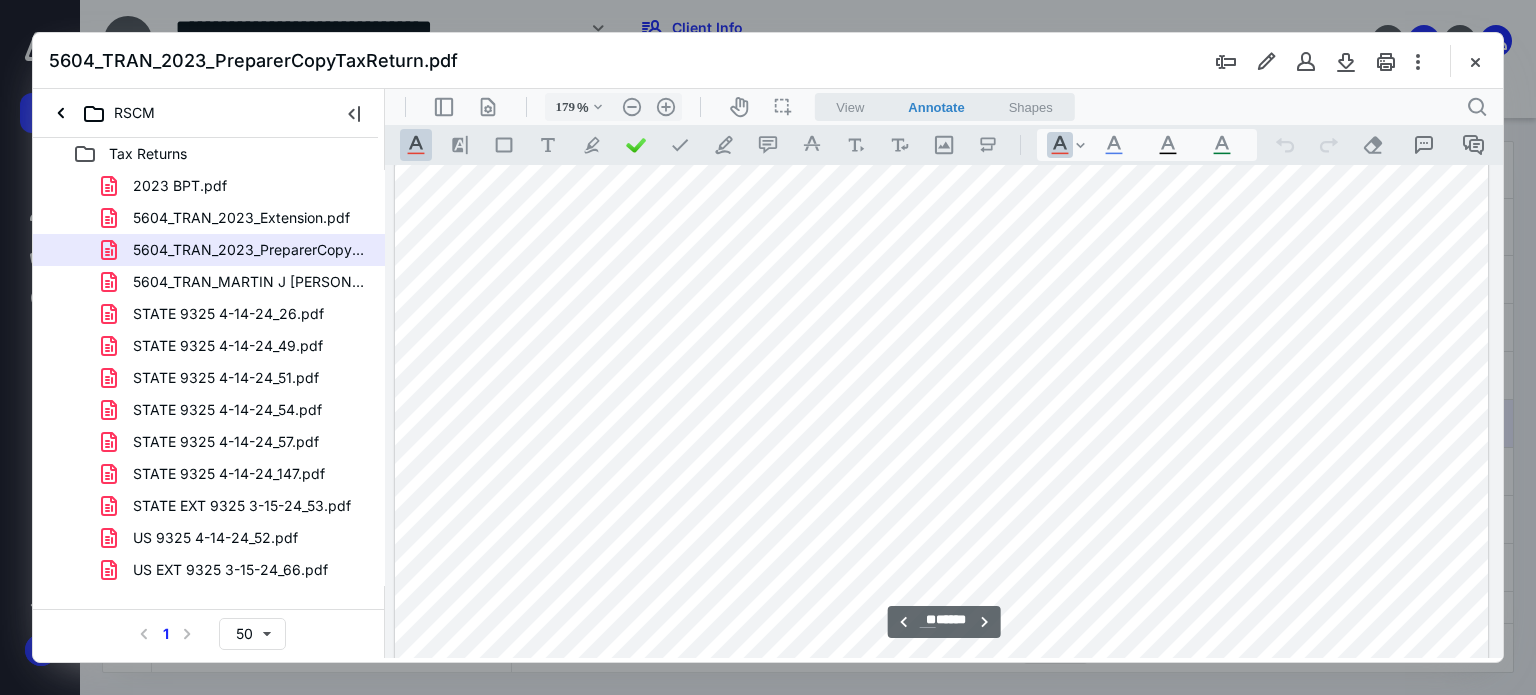 type on "**" 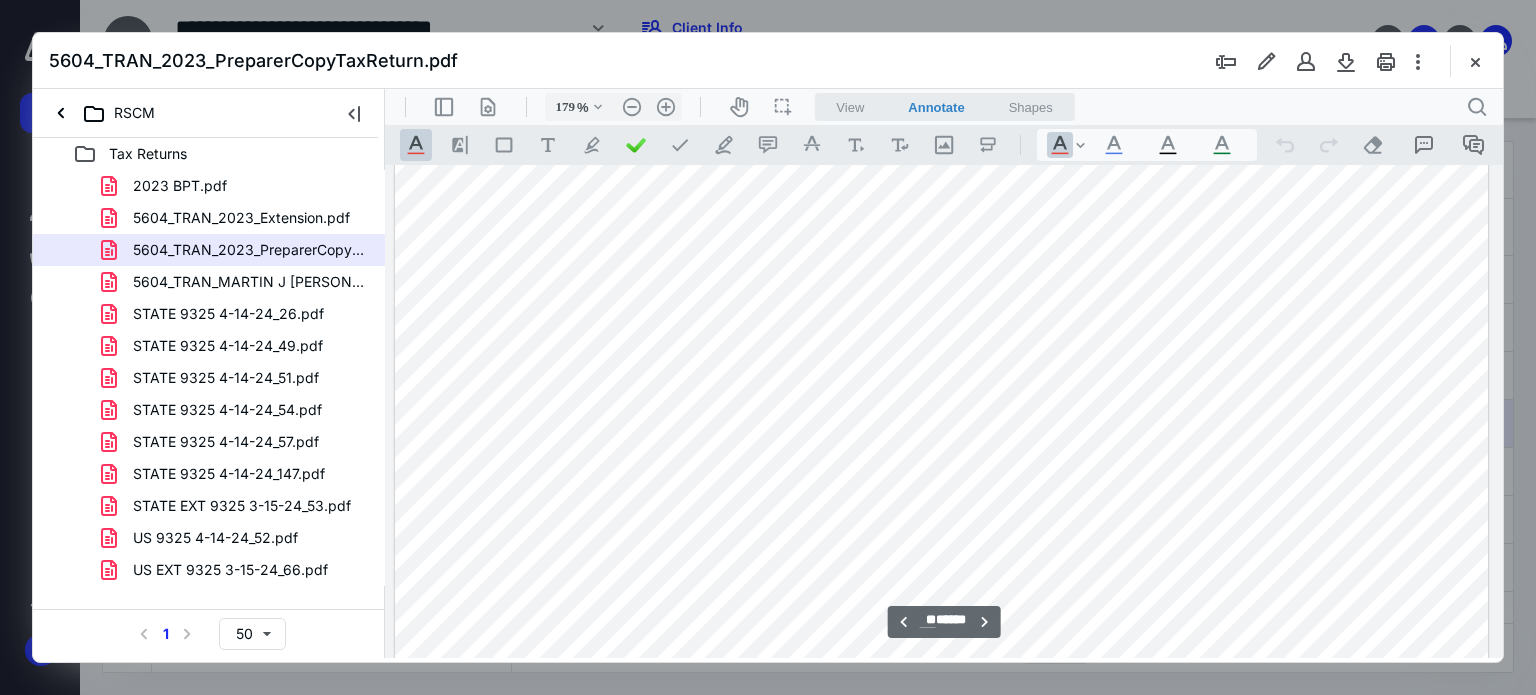 scroll, scrollTop: 23325, scrollLeft: 158, axis: both 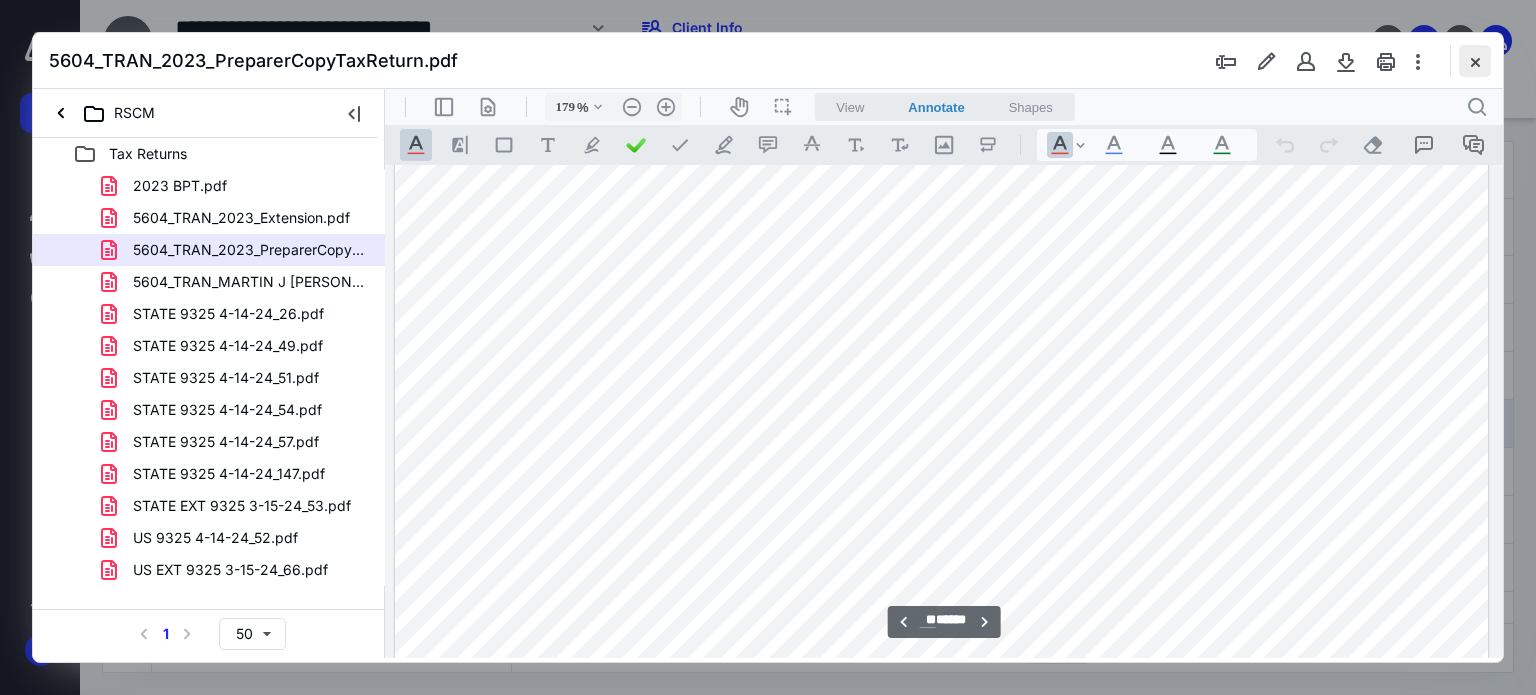 click at bounding box center [1475, 61] 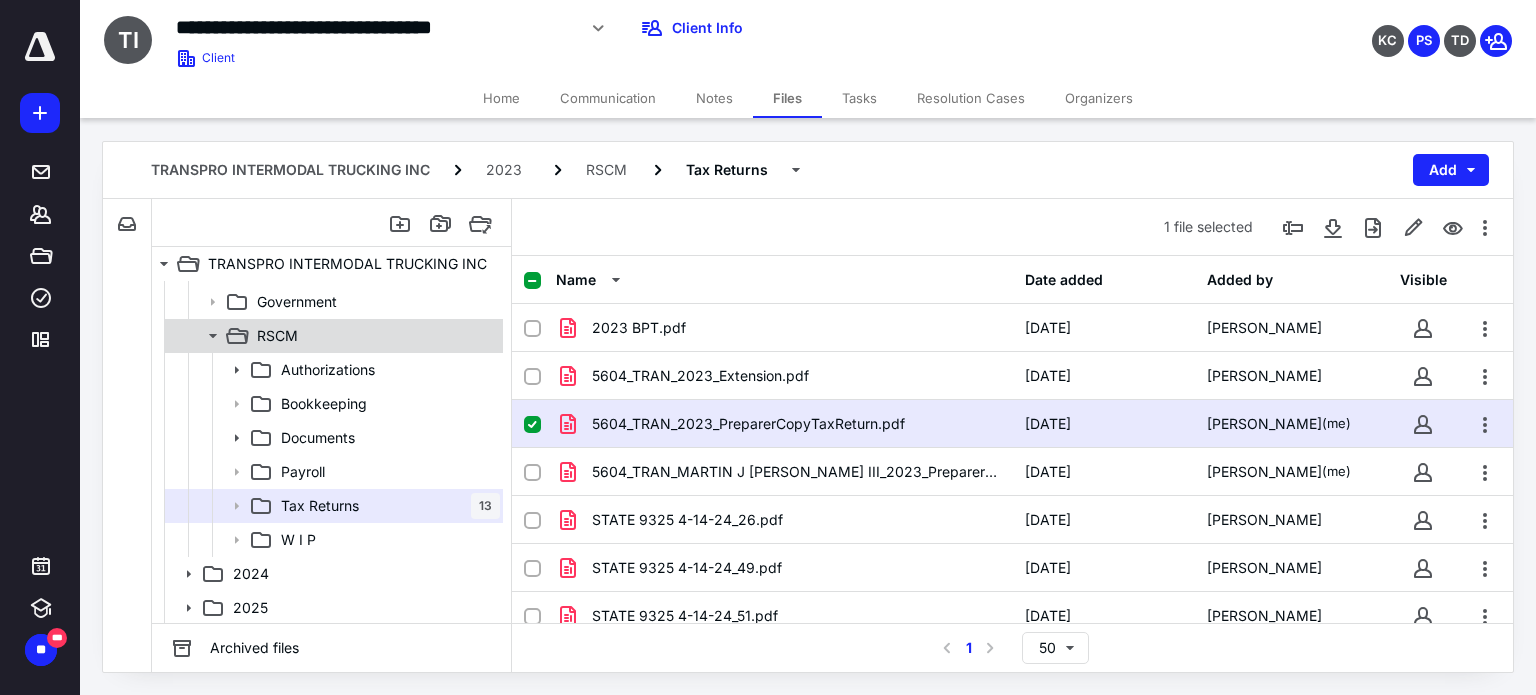 click 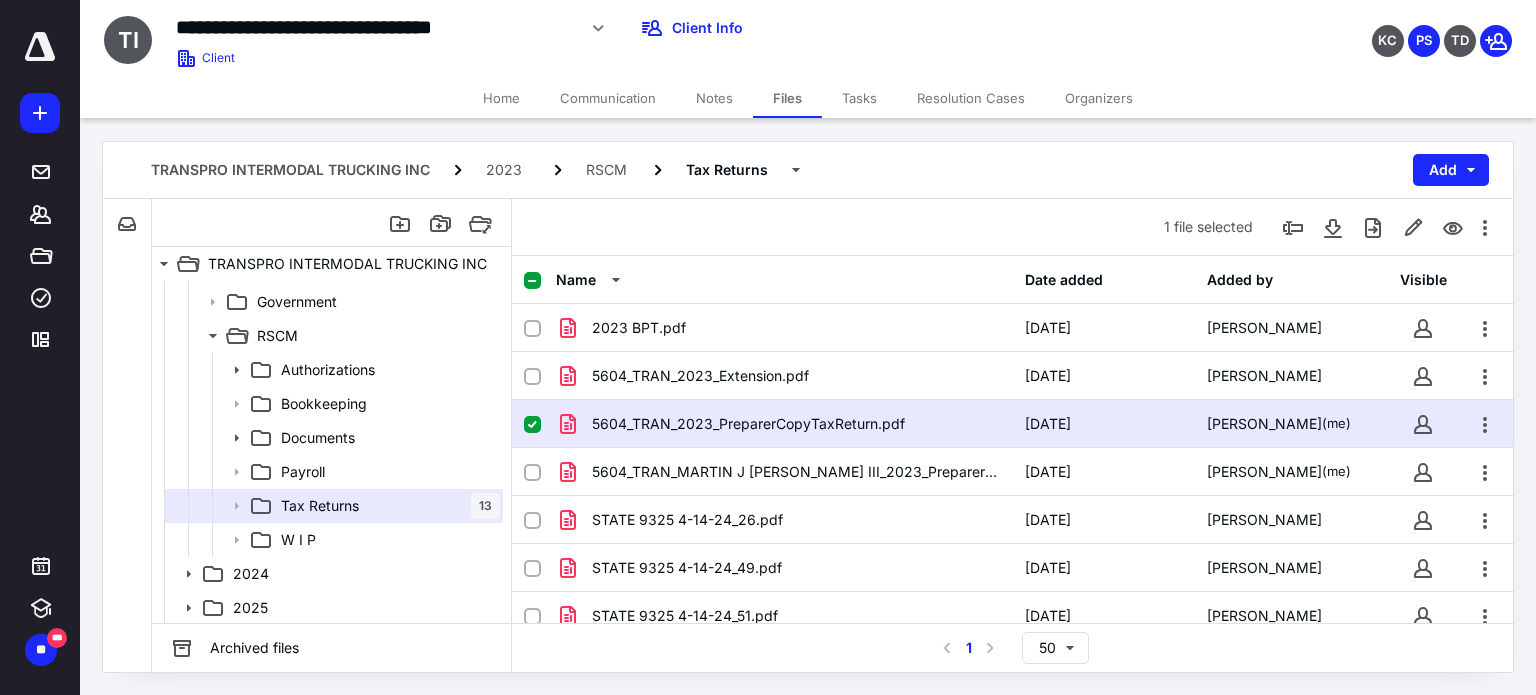 scroll, scrollTop: 0, scrollLeft: 0, axis: both 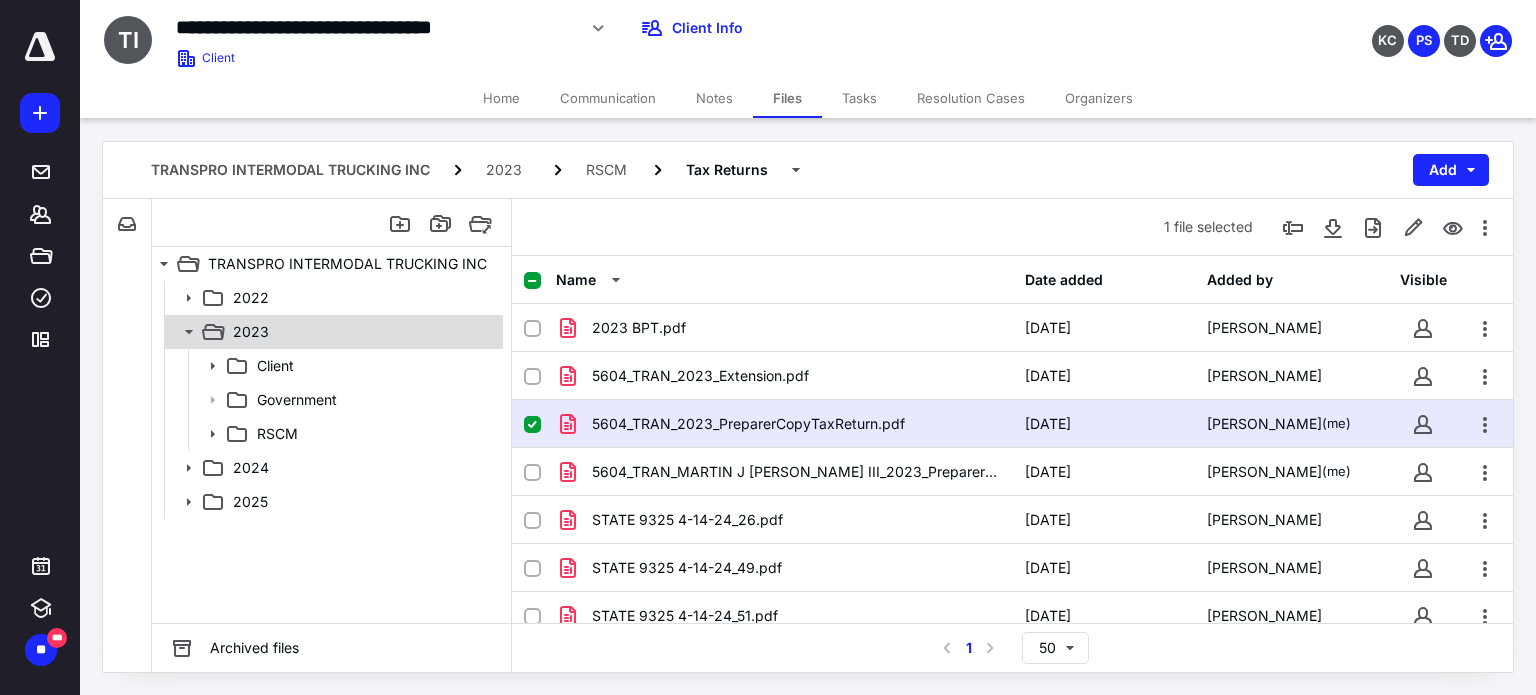 click 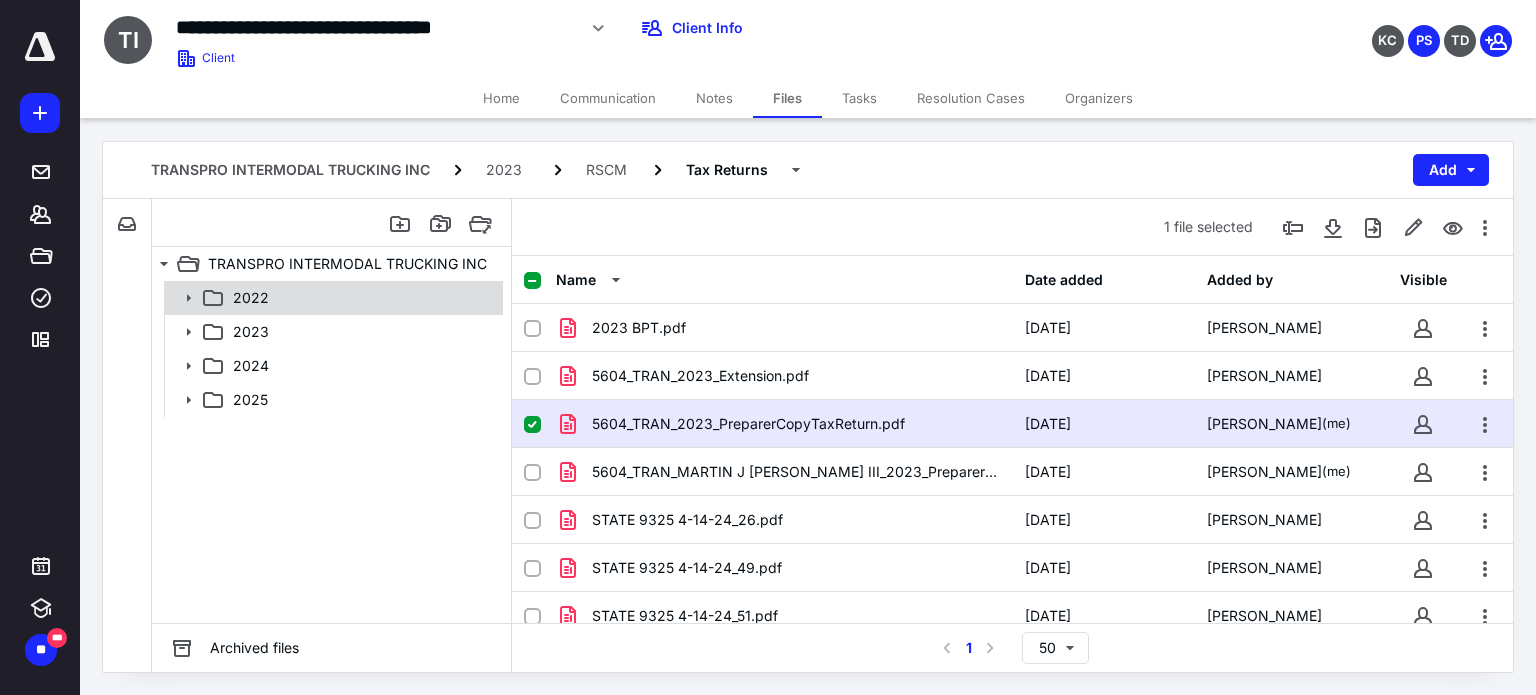 click 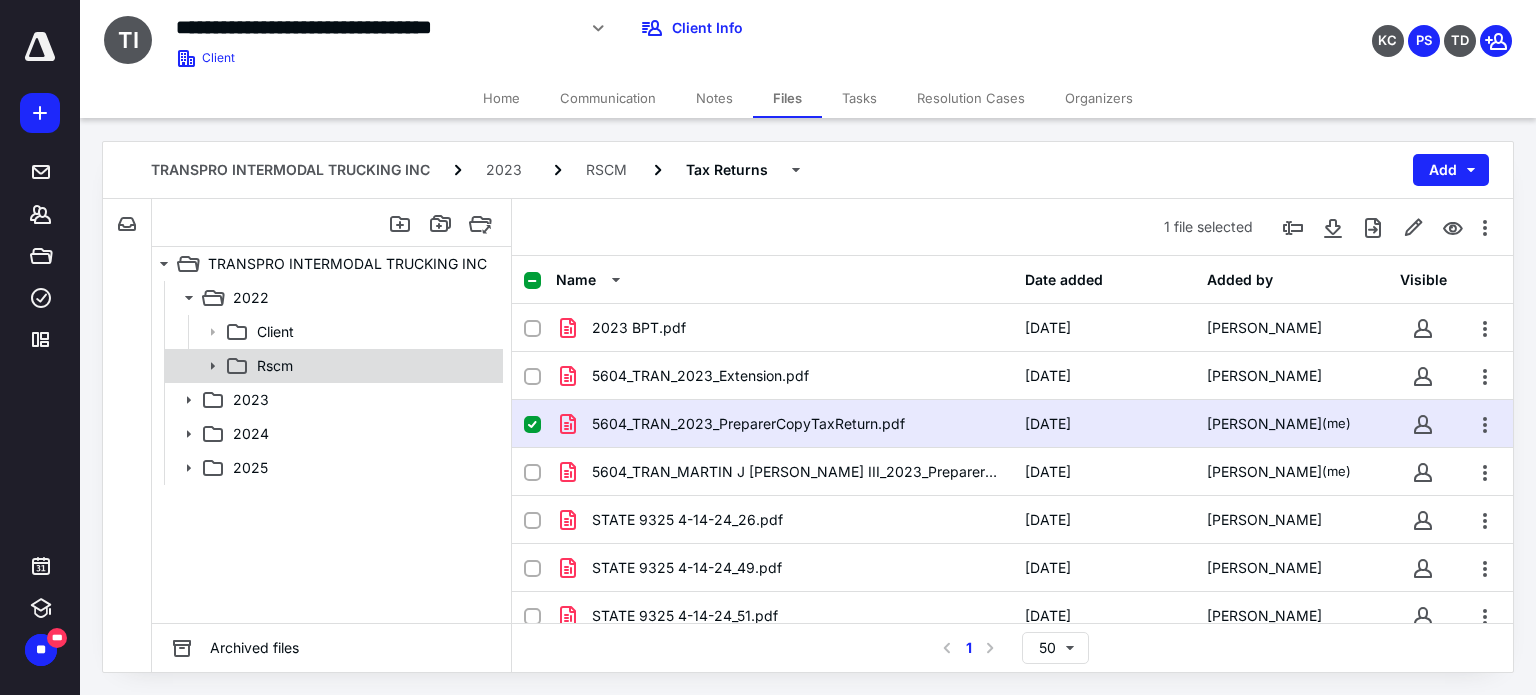 click 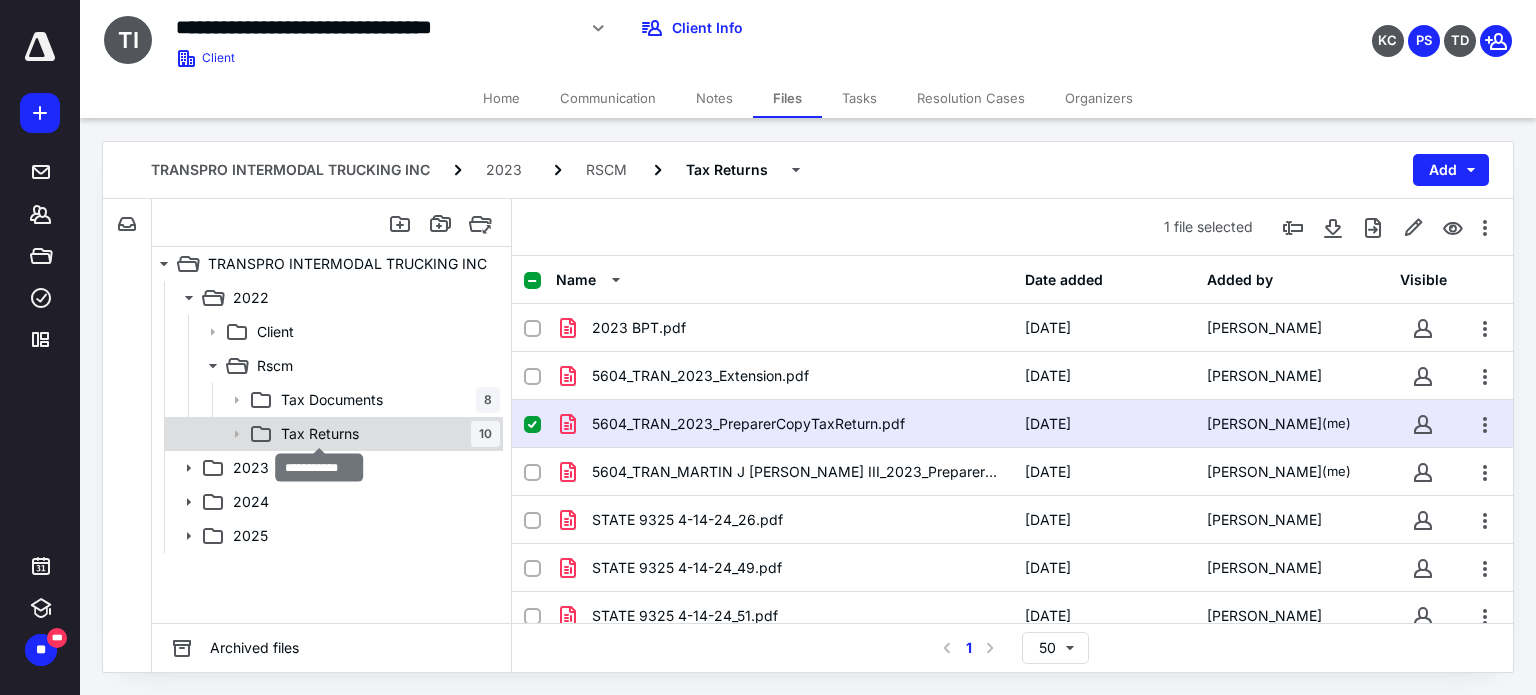 click on "Tax Returns" at bounding box center (320, 434) 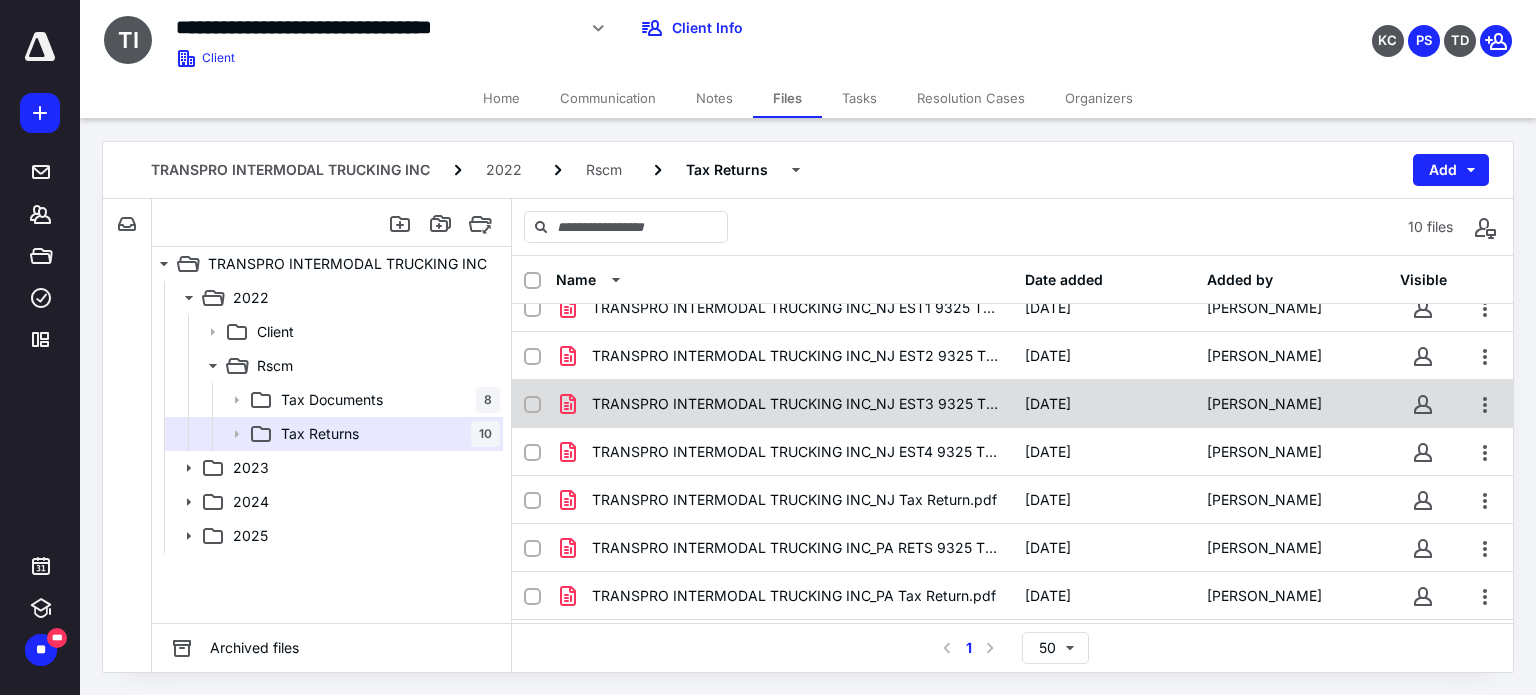 scroll, scrollTop: 158, scrollLeft: 0, axis: vertical 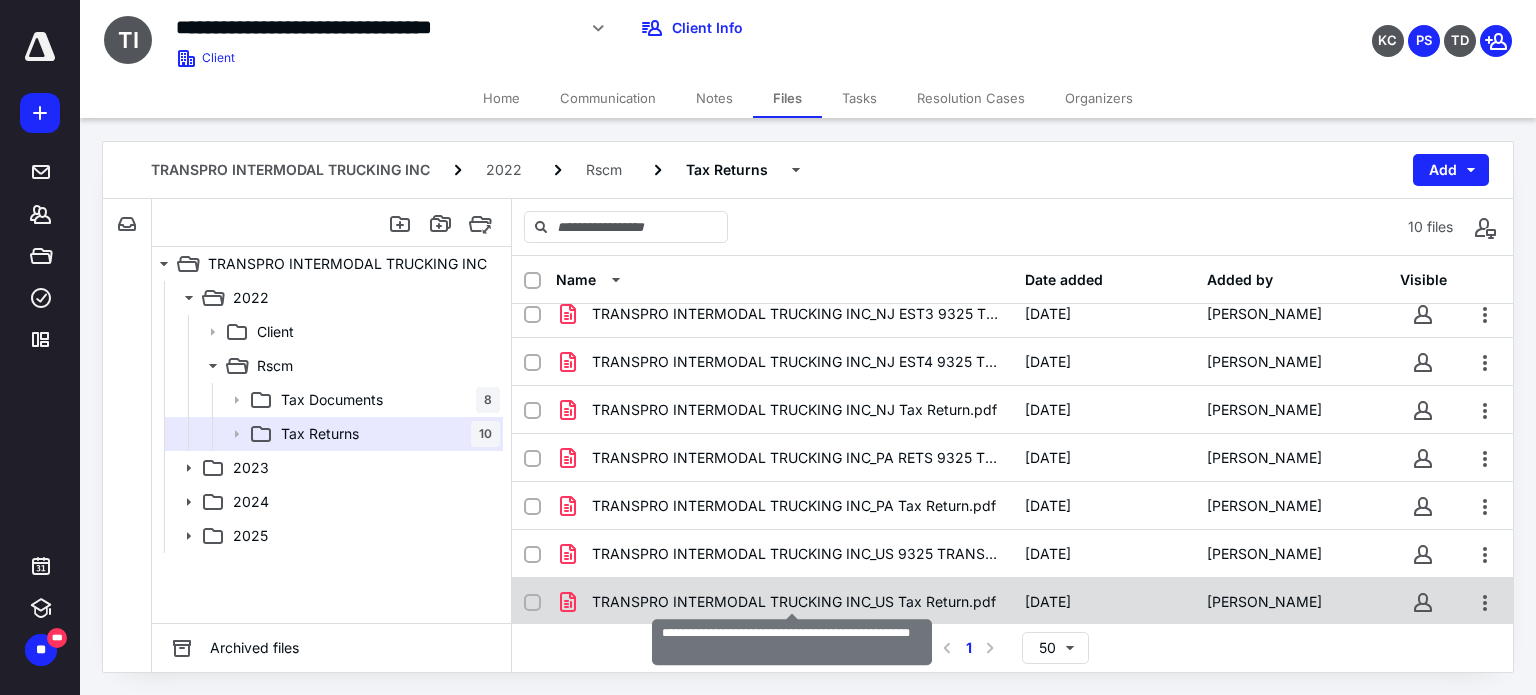 click on "TRANSPRO INTERMODAL TRUCKING INC_US Tax Return.pdf" at bounding box center (794, 602) 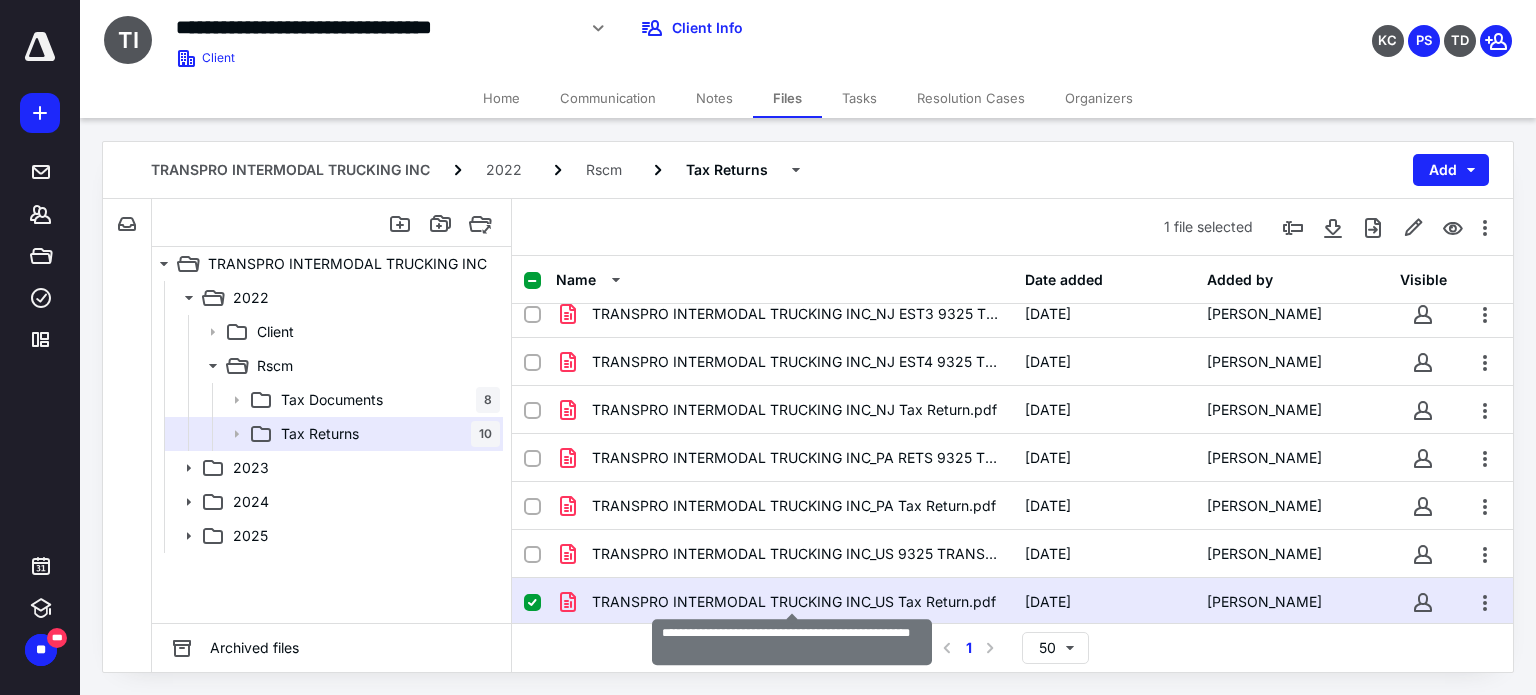 click on "TRANSPRO INTERMODAL TRUCKING INC_US Tax Return.pdf" at bounding box center (794, 602) 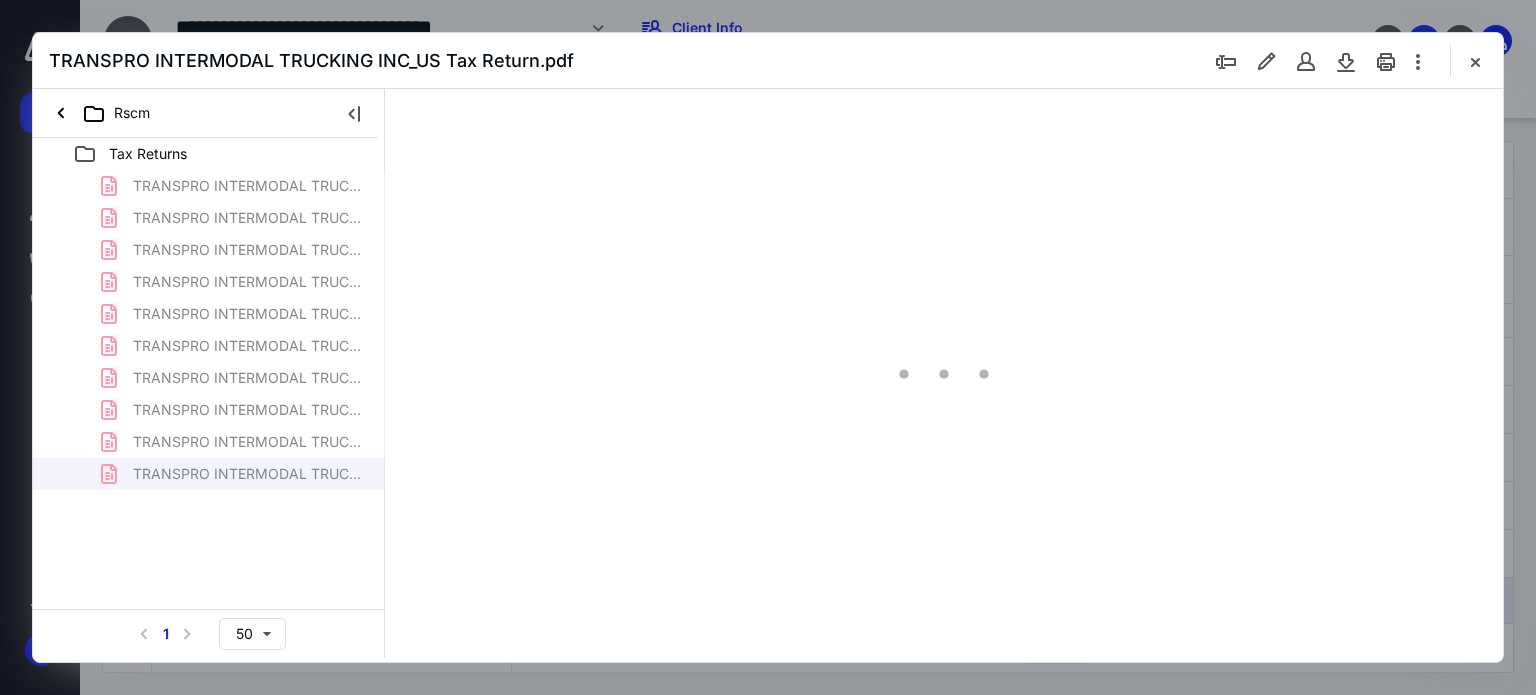 scroll, scrollTop: 0, scrollLeft: 0, axis: both 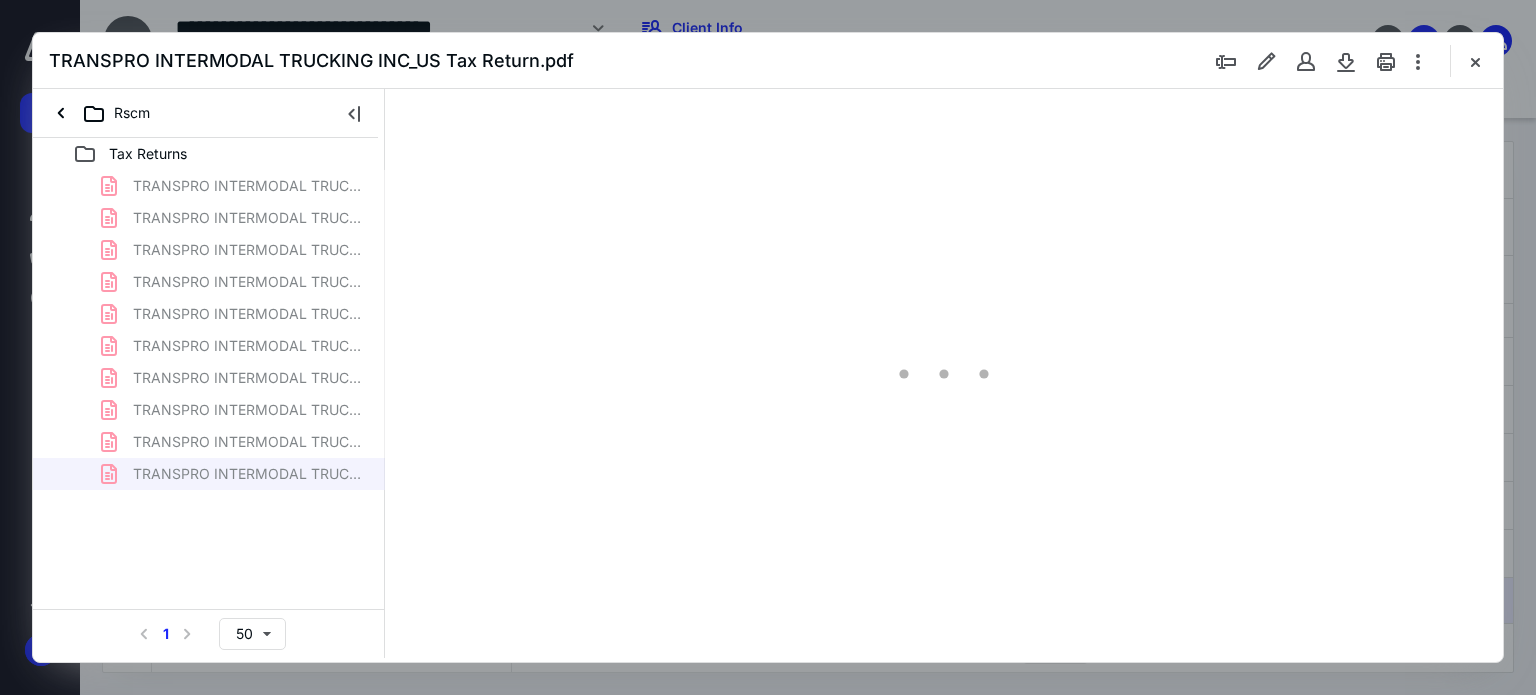 type on "179" 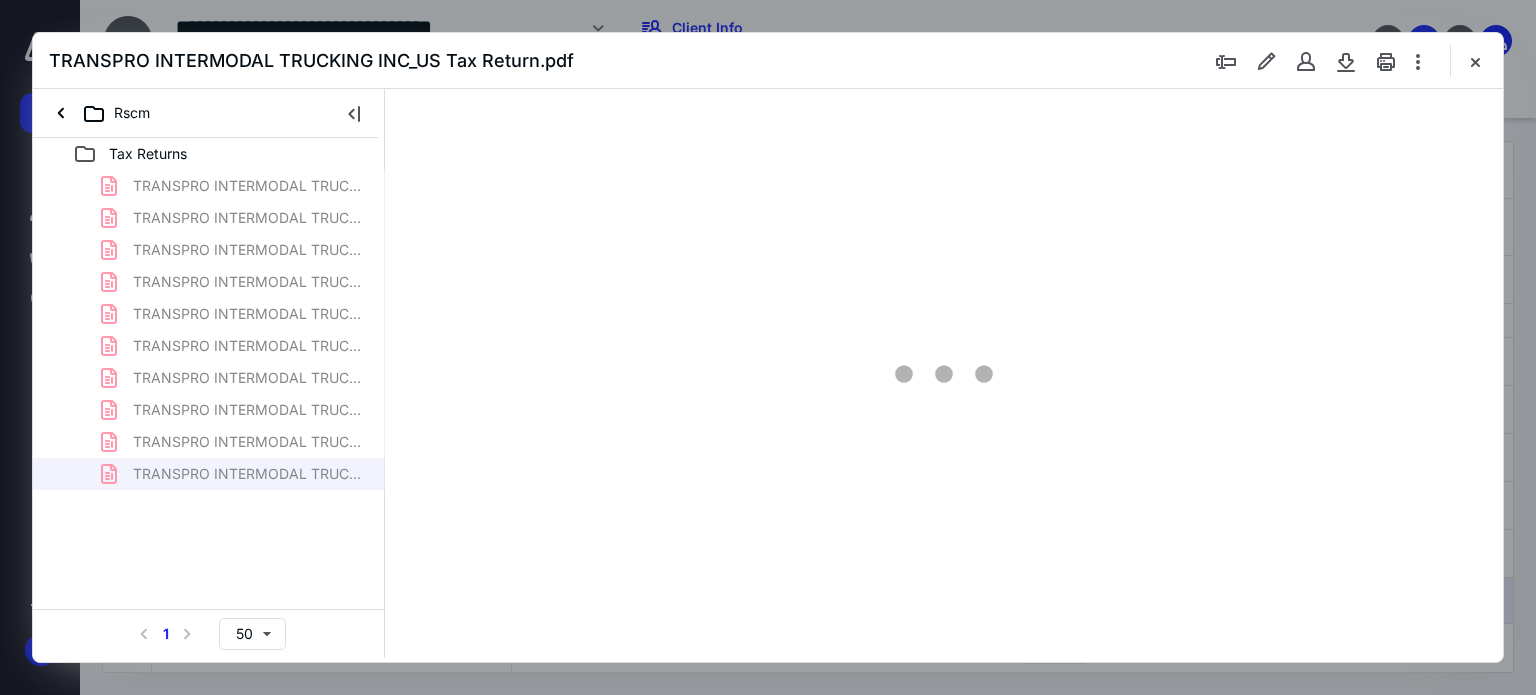 scroll, scrollTop: 83, scrollLeft: 158, axis: both 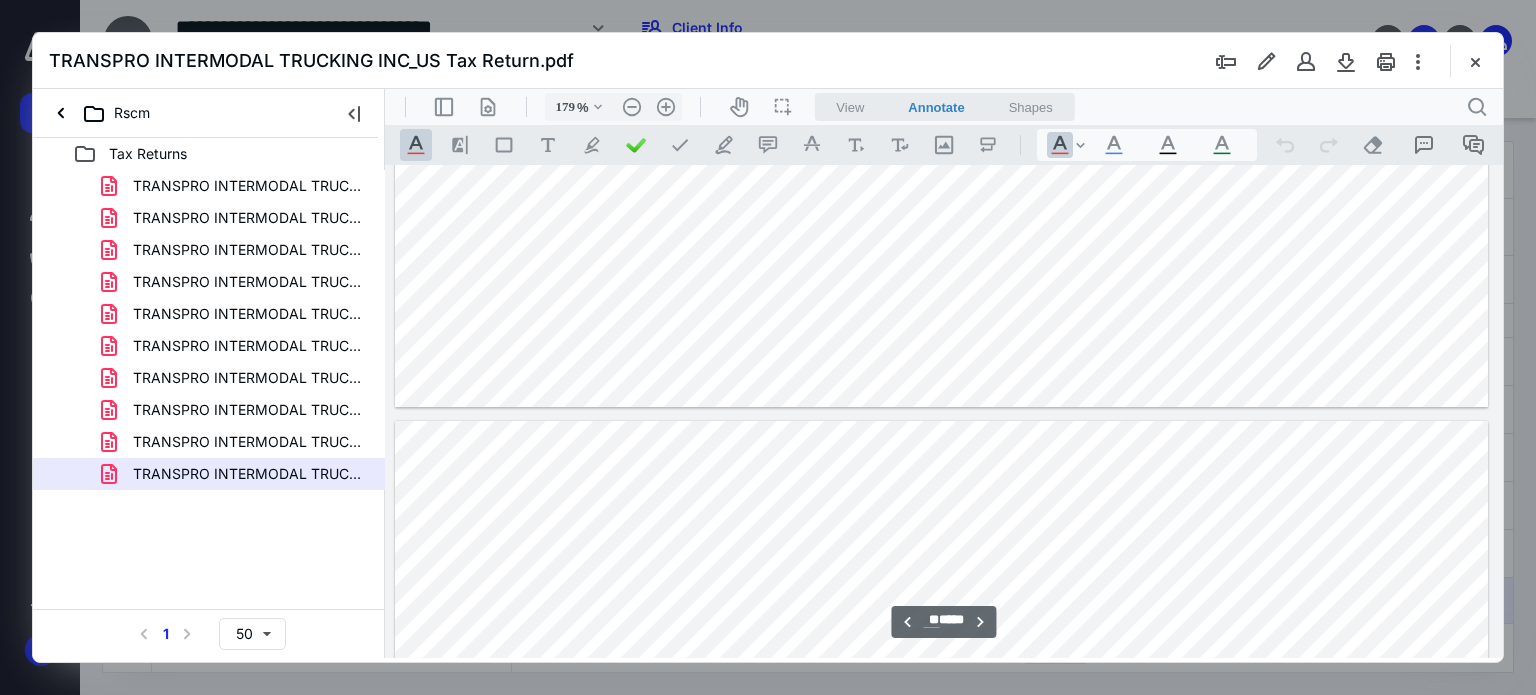 type on "*" 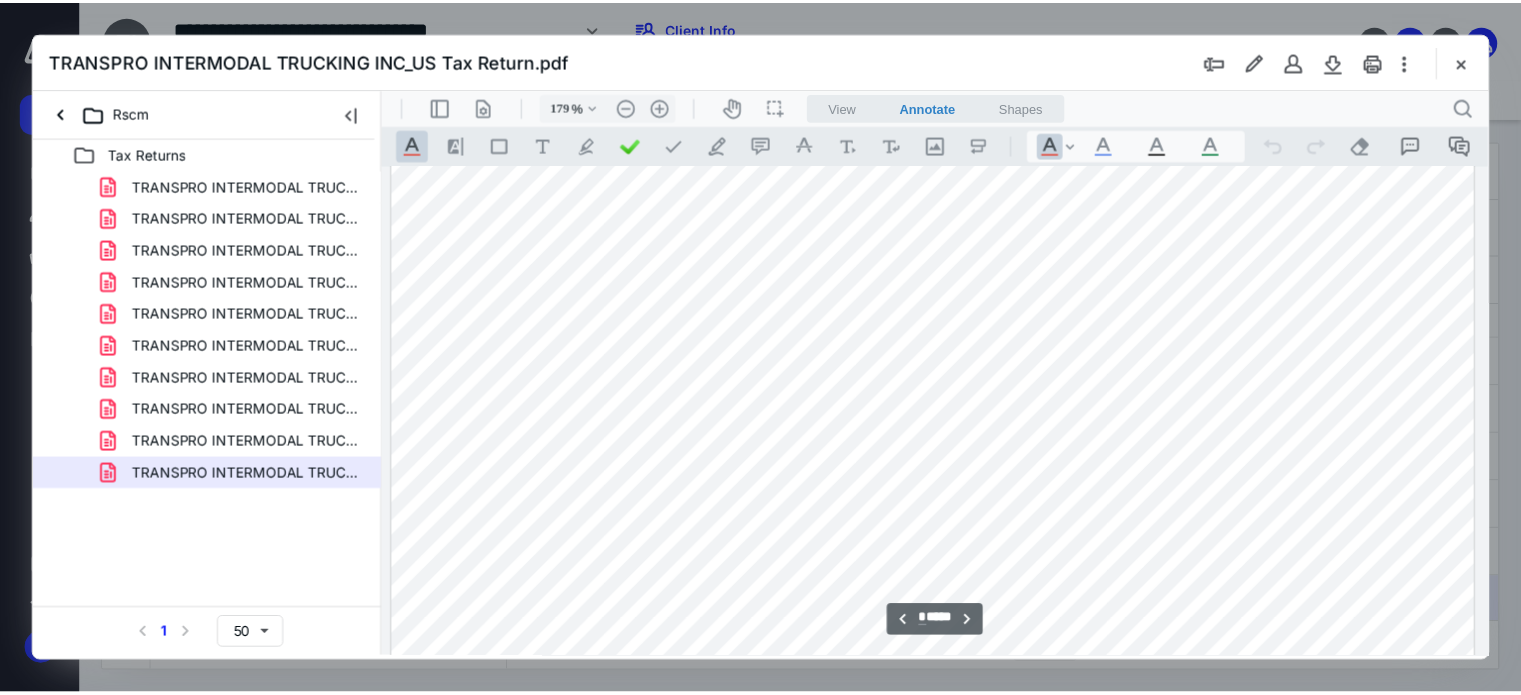 scroll, scrollTop: 11998, scrollLeft: 158, axis: both 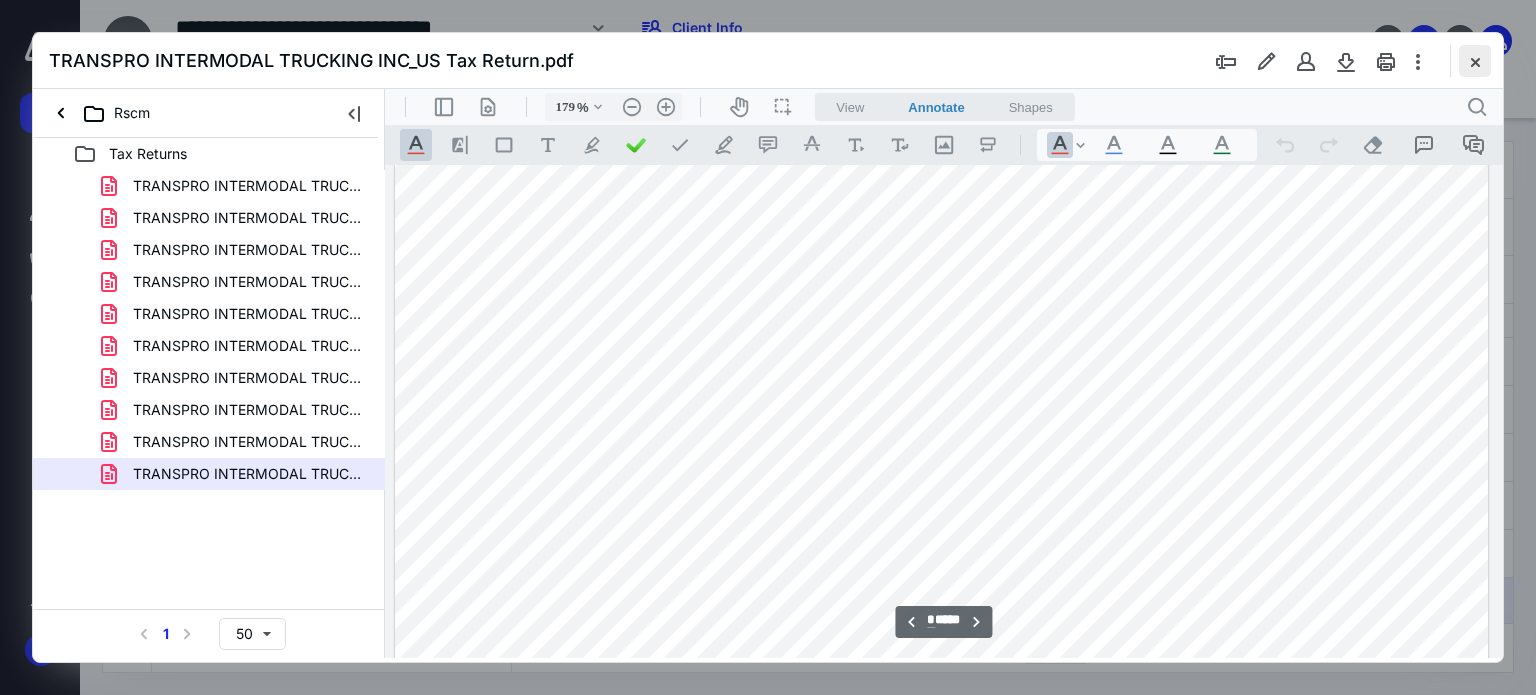 click at bounding box center (1475, 61) 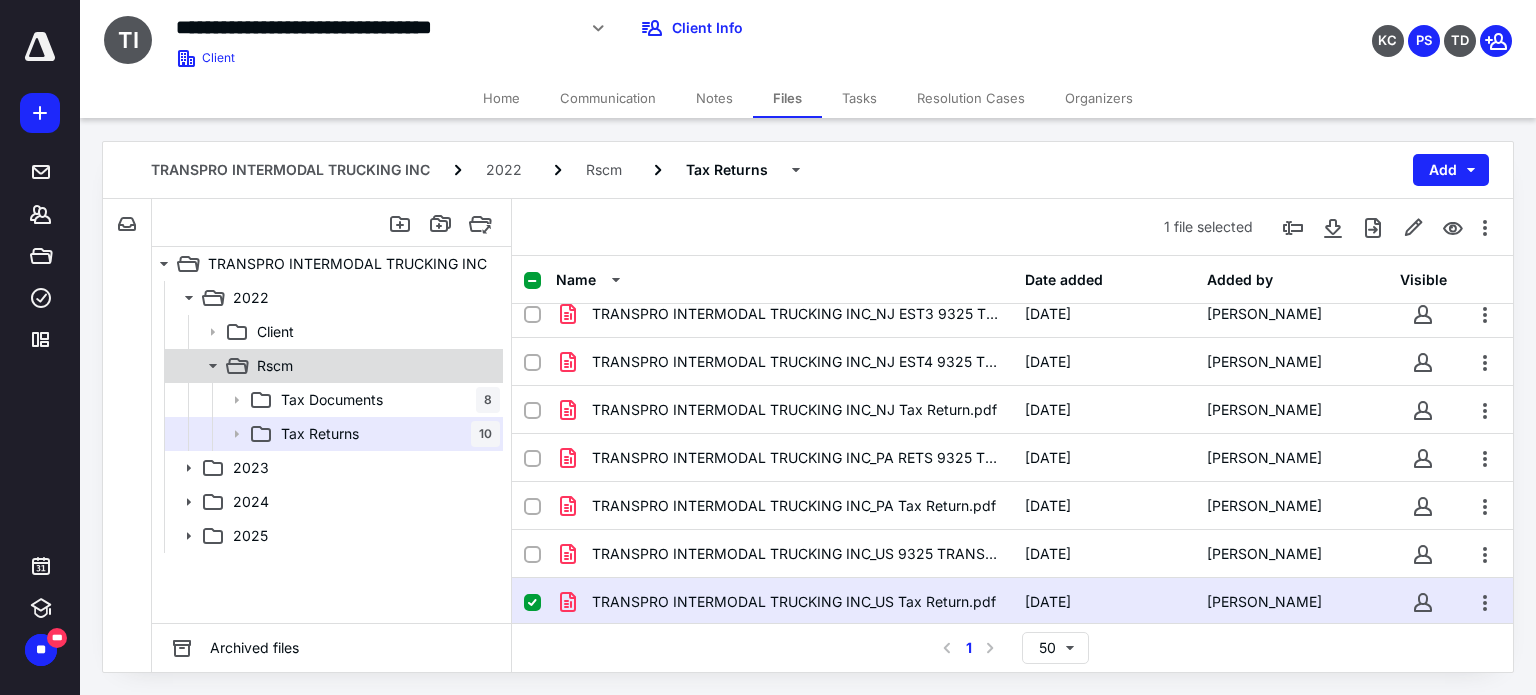 click 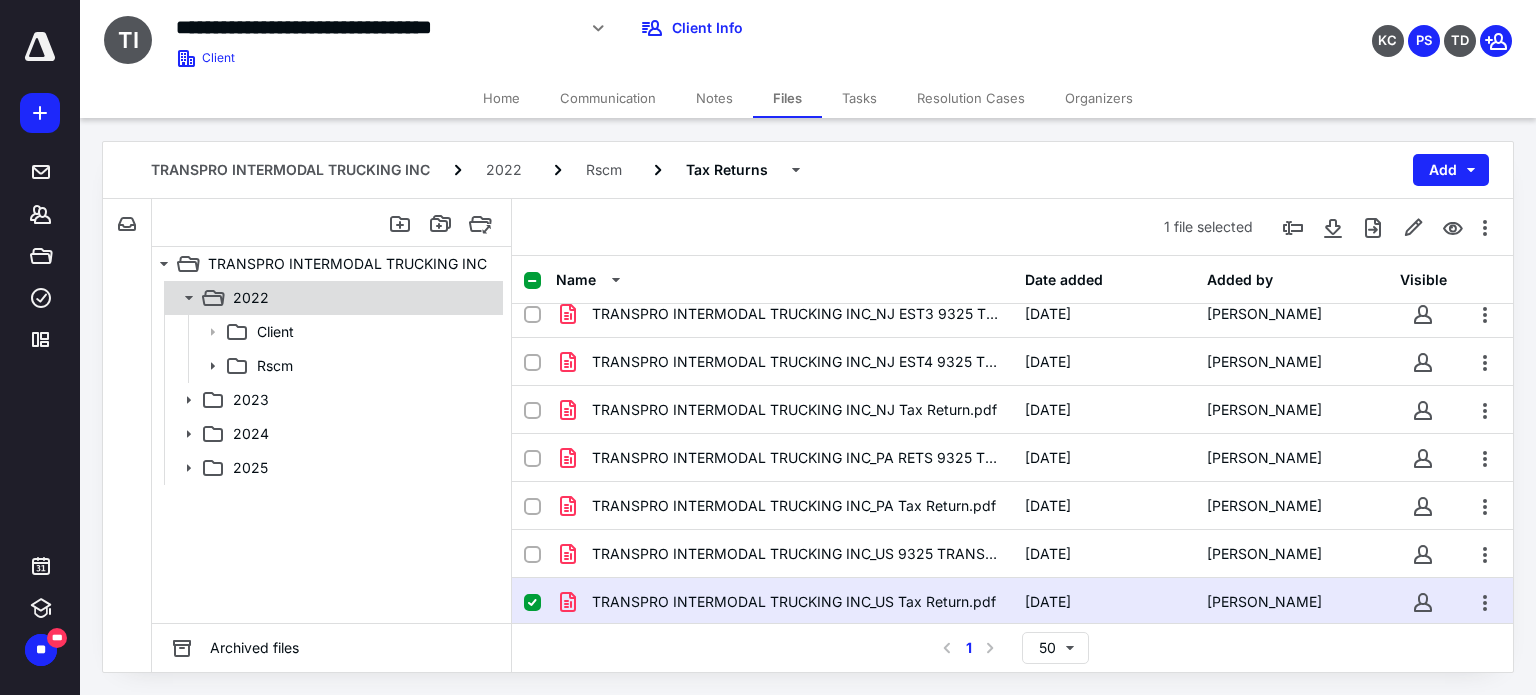 click 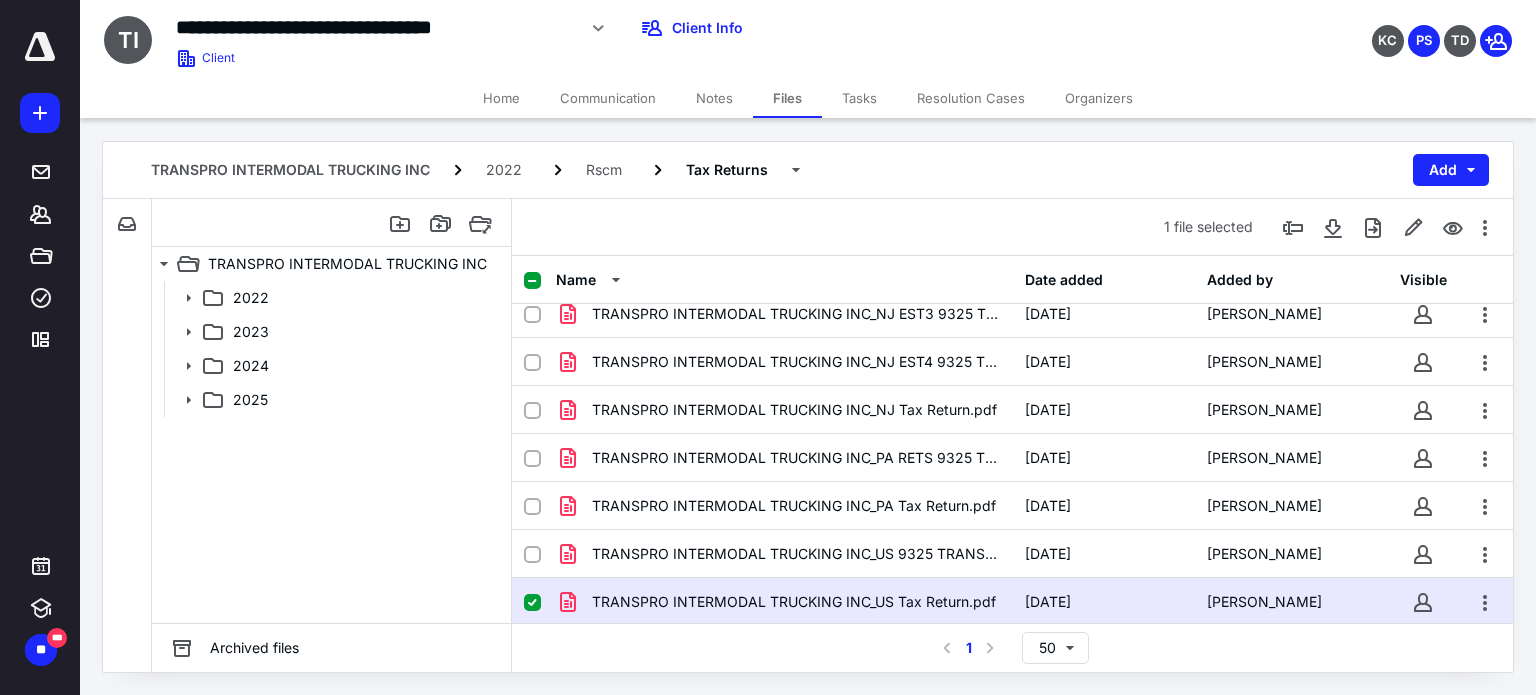 click at bounding box center [40, 47] 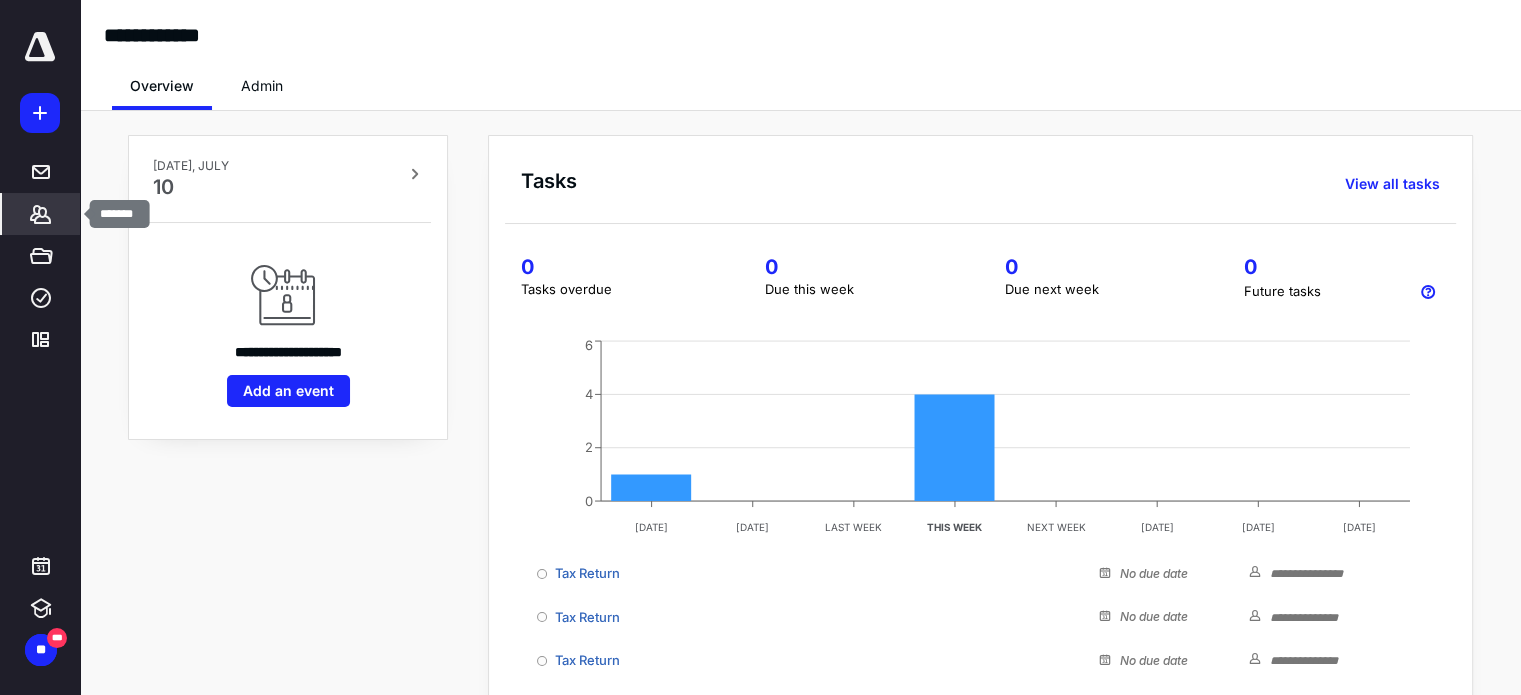 click 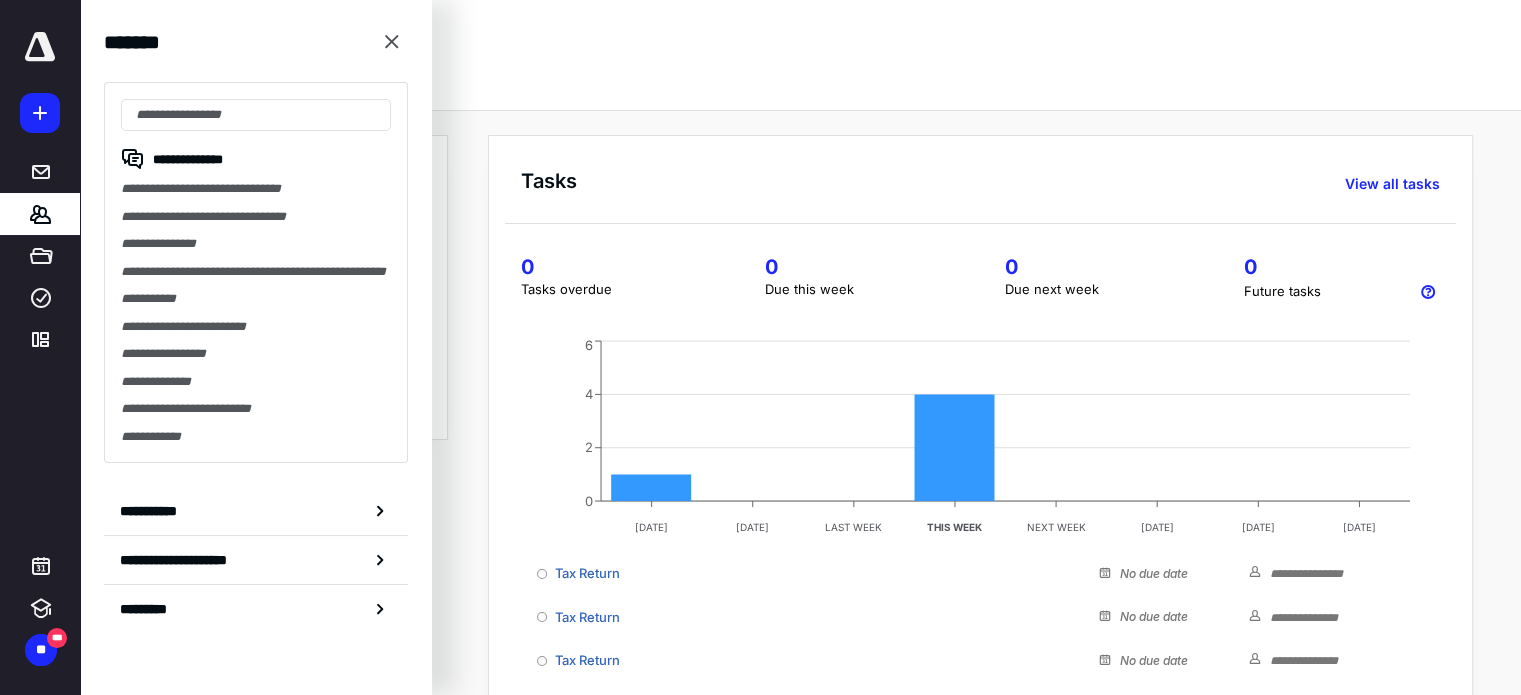 click at bounding box center (40, 47) 